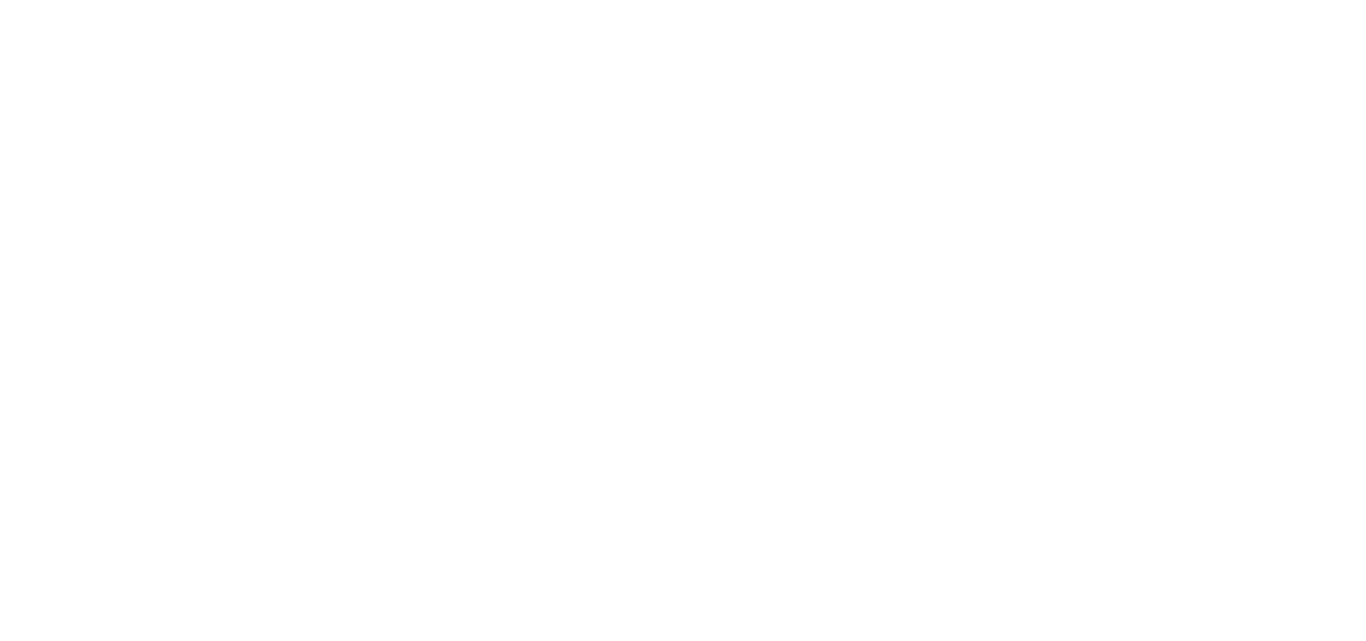 scroll, scrollTop: 0, scrollLeft: 0, axis: both 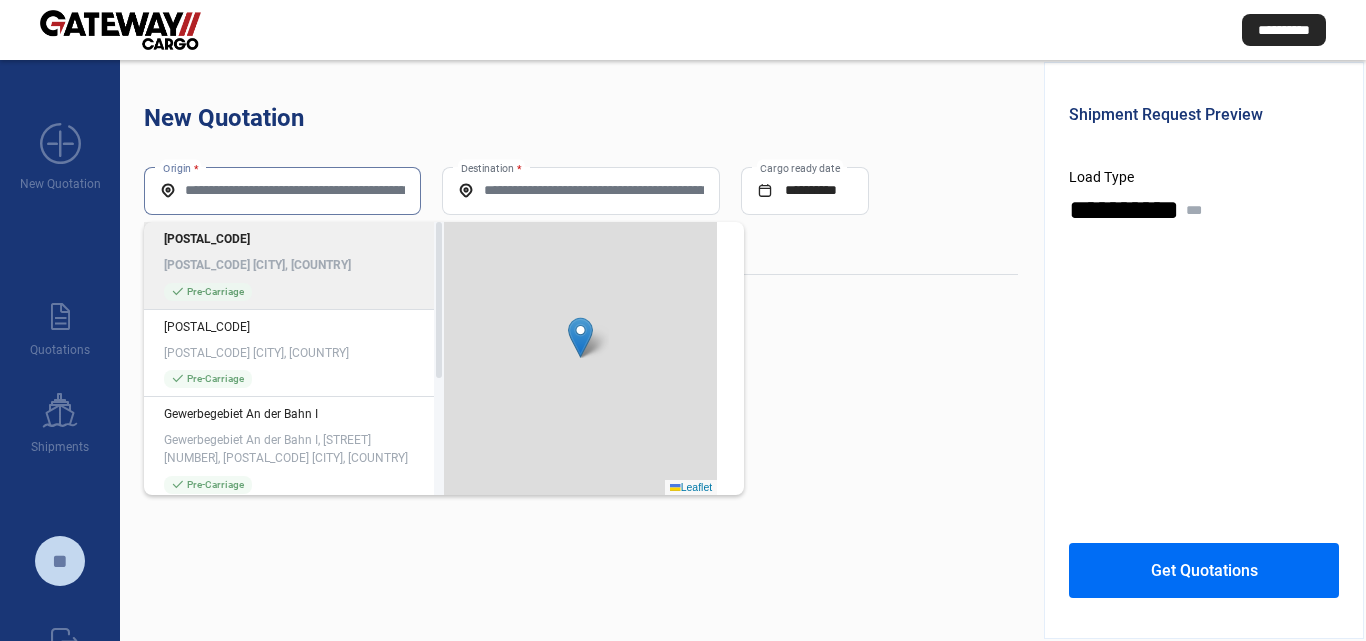 click on "Origin *" at bounding box center (282, 190) 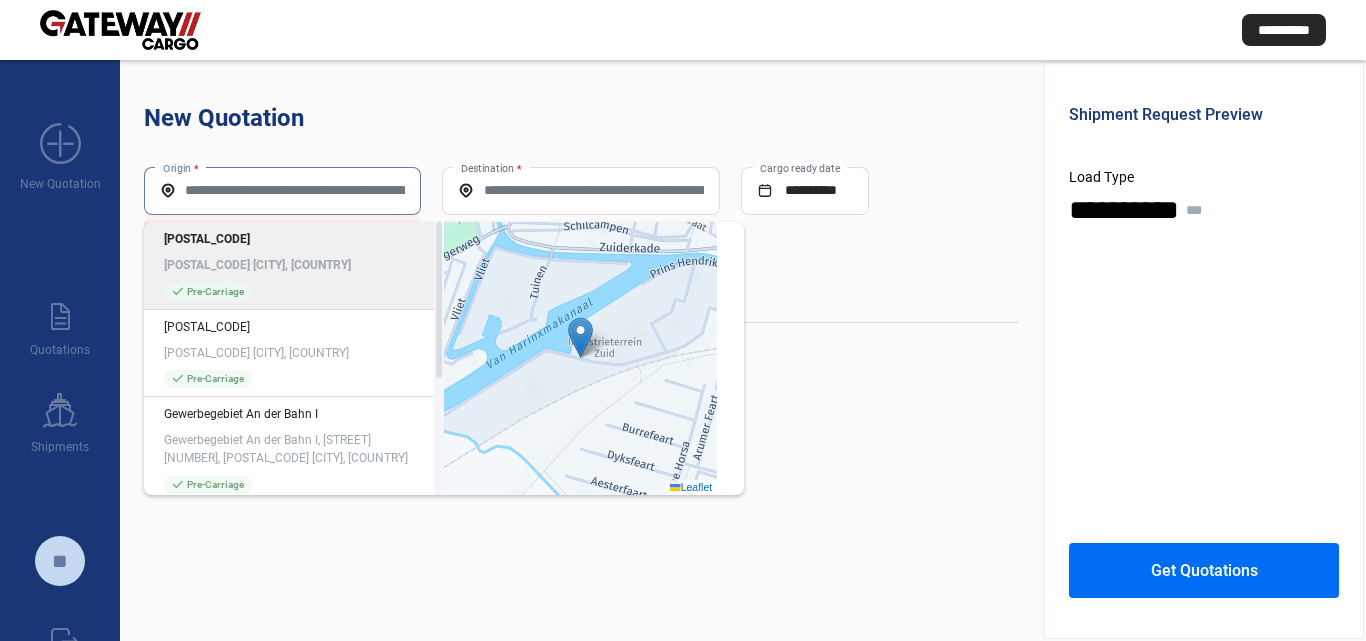click on "Origin *" at bounding box center [282, 190] 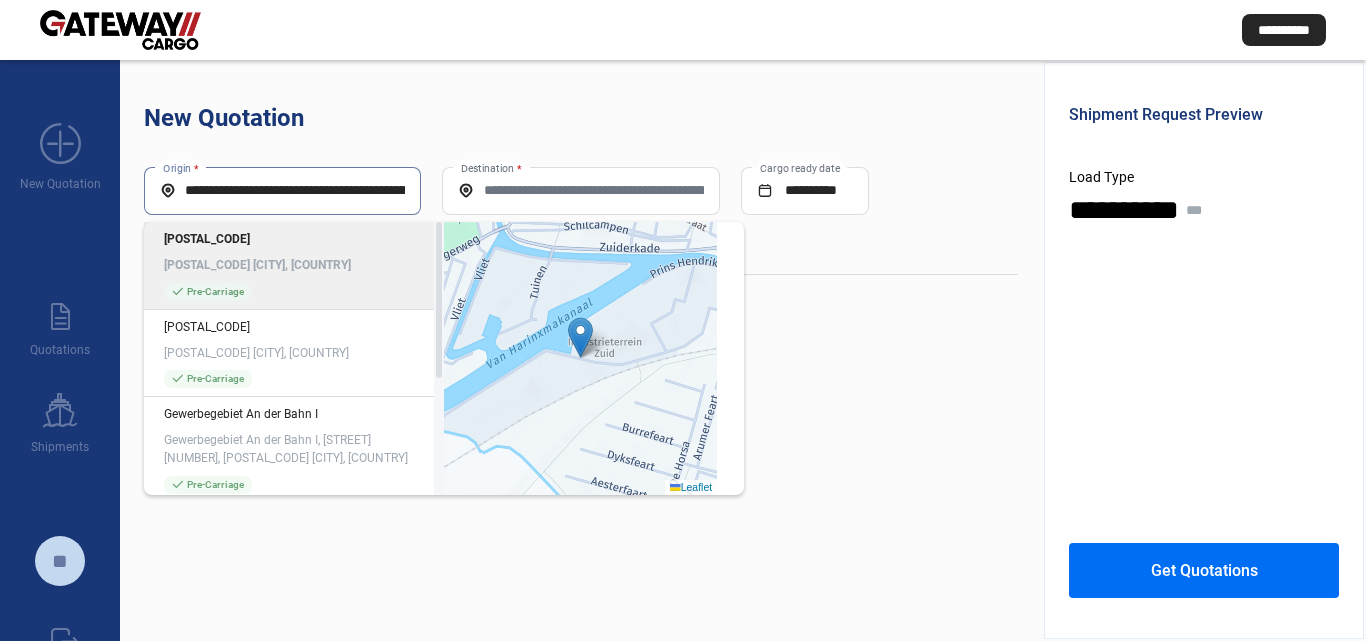 scroll, scrollTop: 0, scrollLeft: 107, axis: horizontal 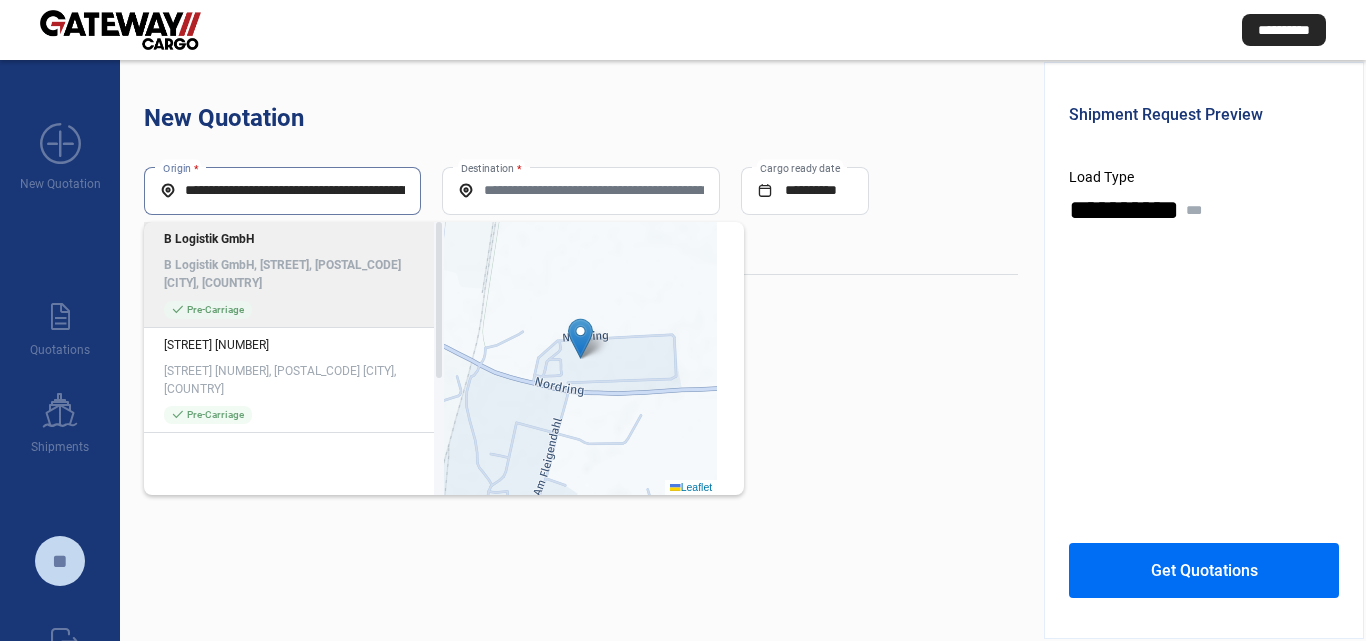 click on "check_mark  Pre-Carriage" 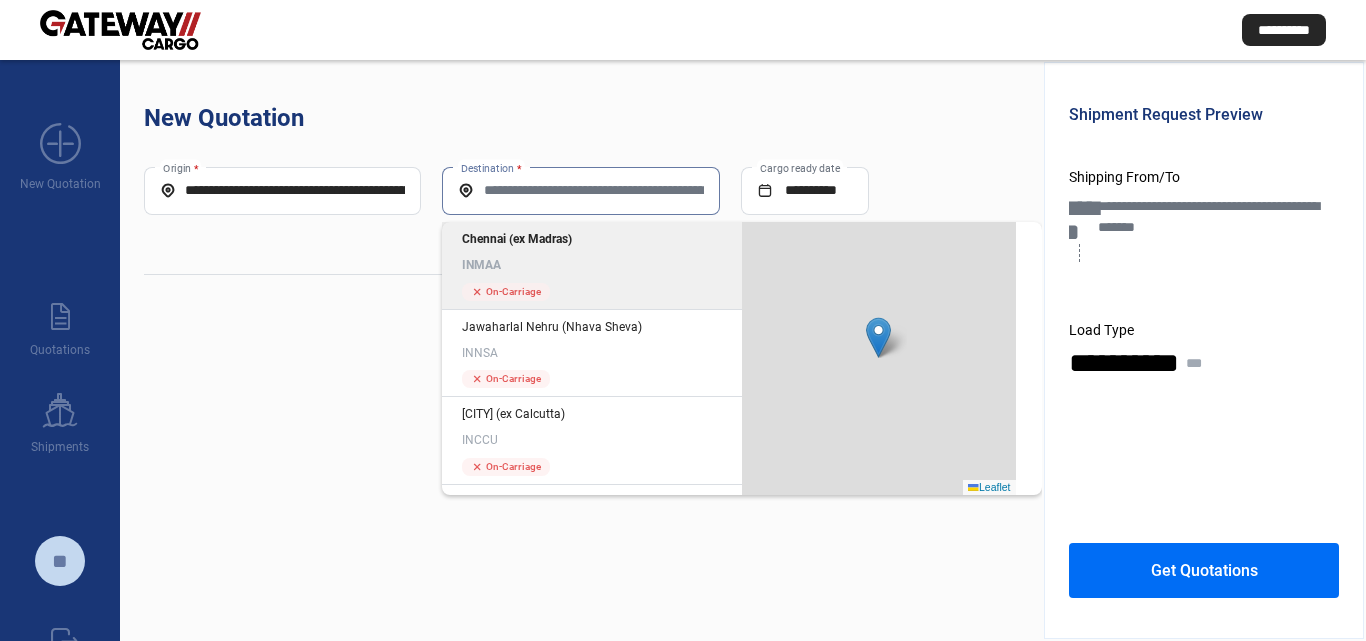 click on "Destination *" at bounding box center (580, 190) 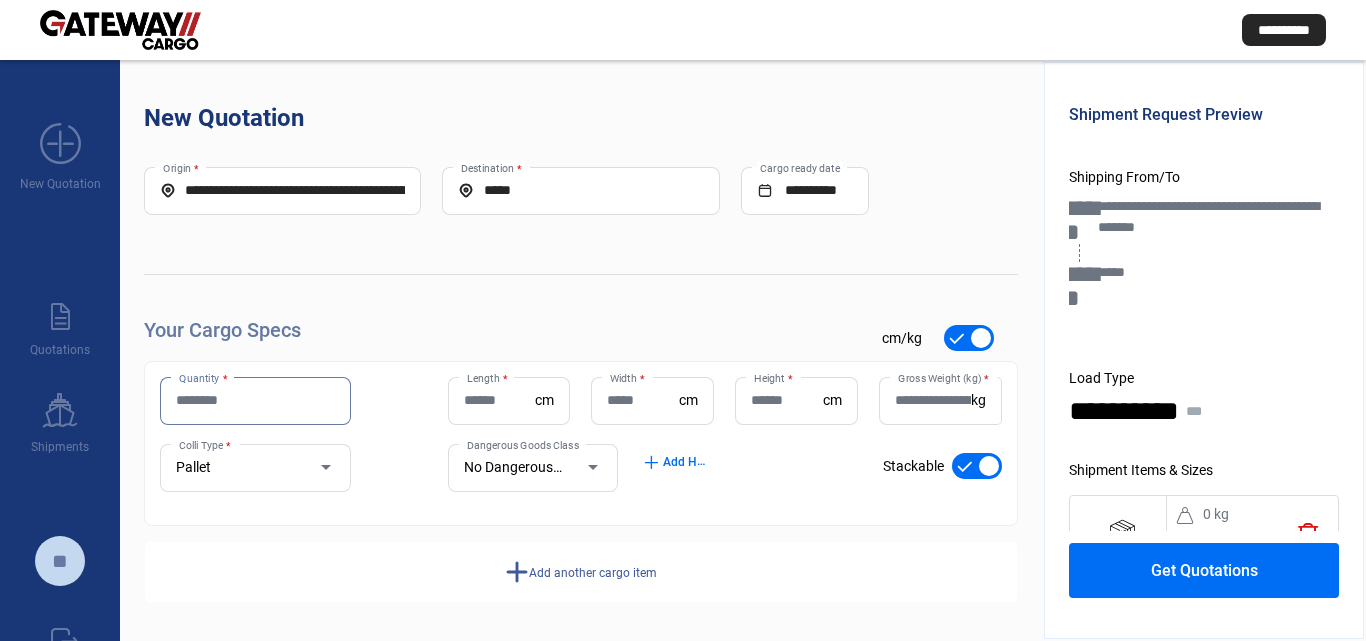 click on "Quantity *" at bounding box center [255, 400] 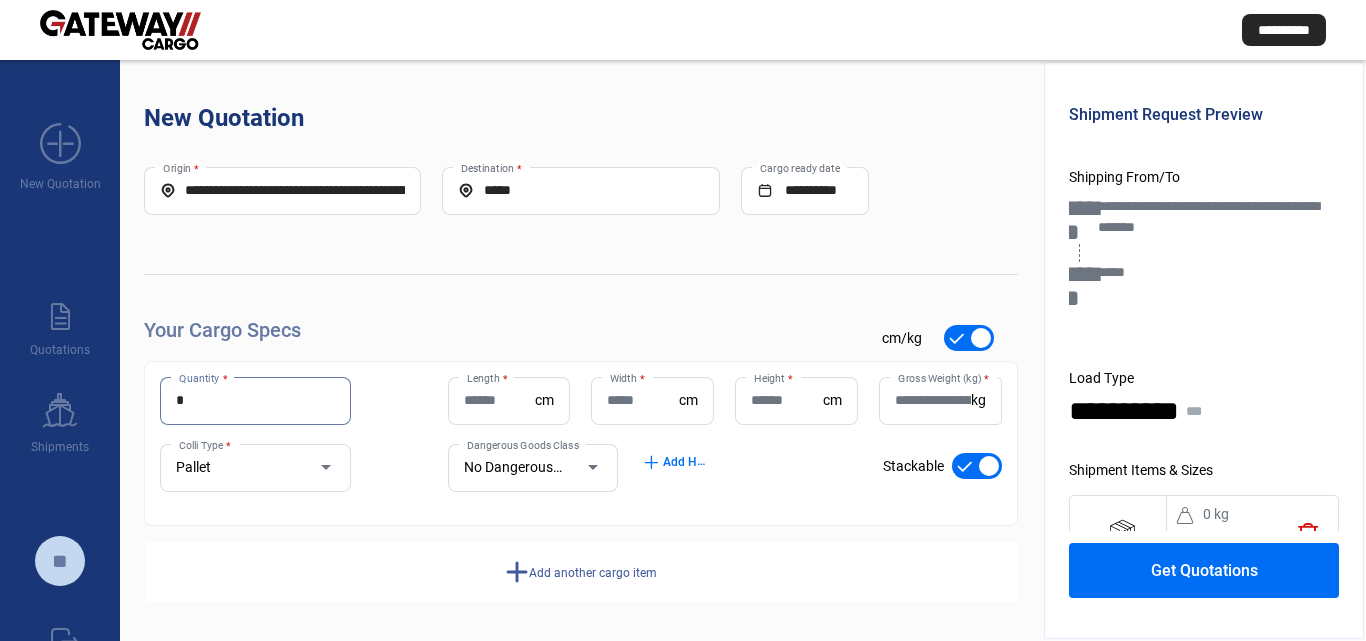 type on "*" 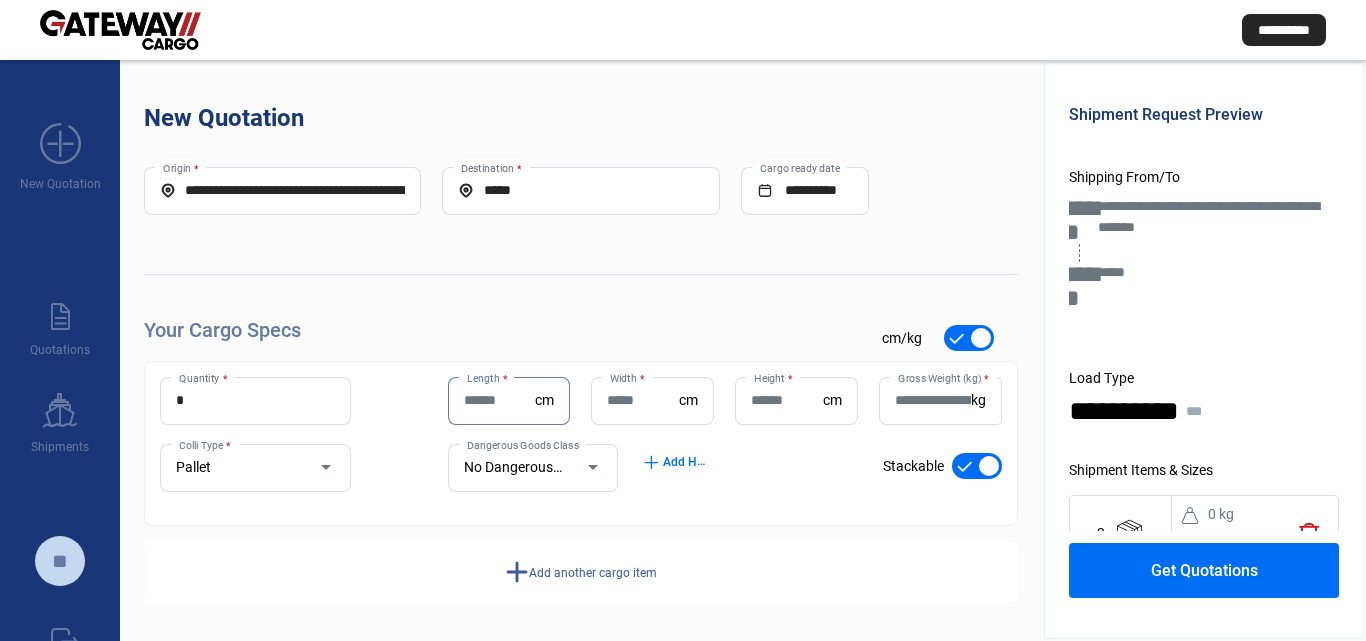 click on "Length  *" at bounding box center (500, 400) 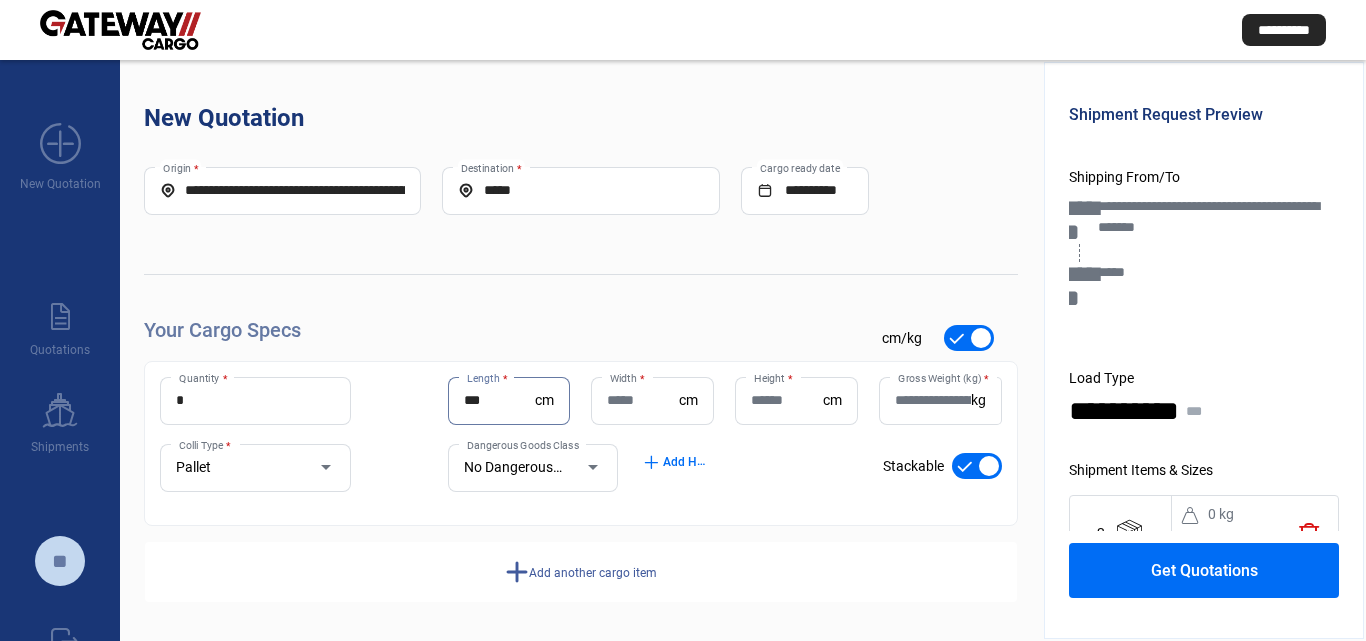 type on "***" 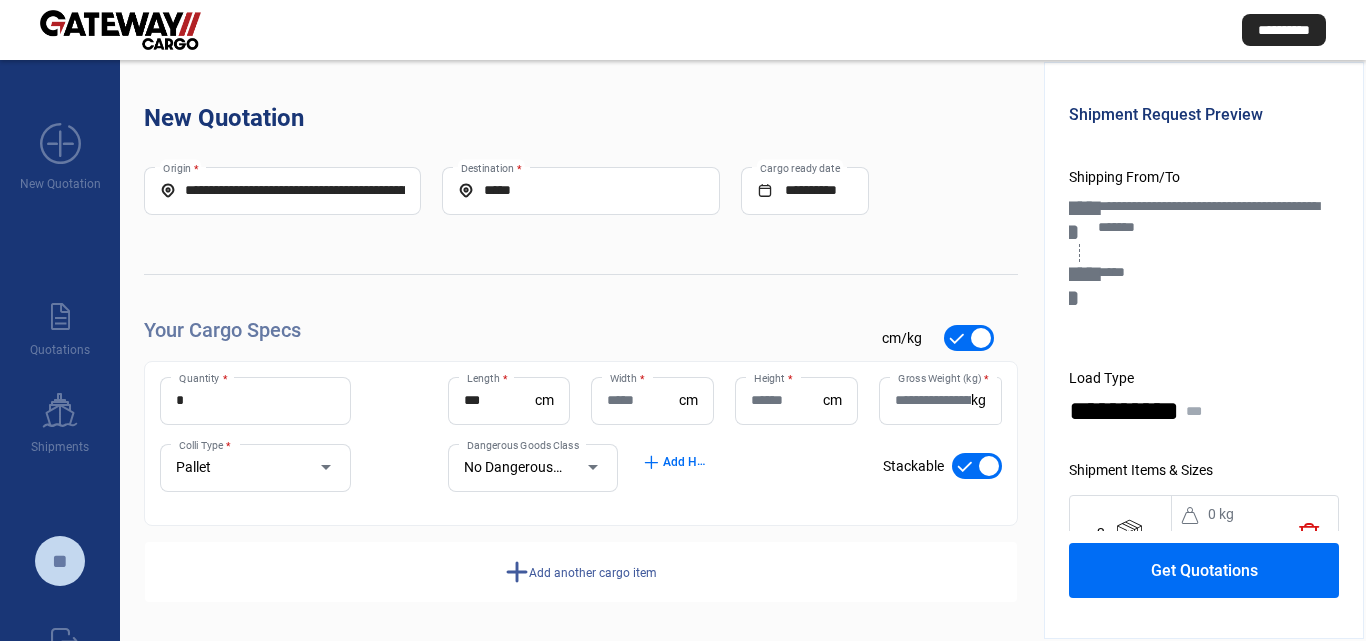 drag, startPoint x: 672, startPoint y: 380, endPoint x: 627, endPoint y: 402, distance: 50.08992 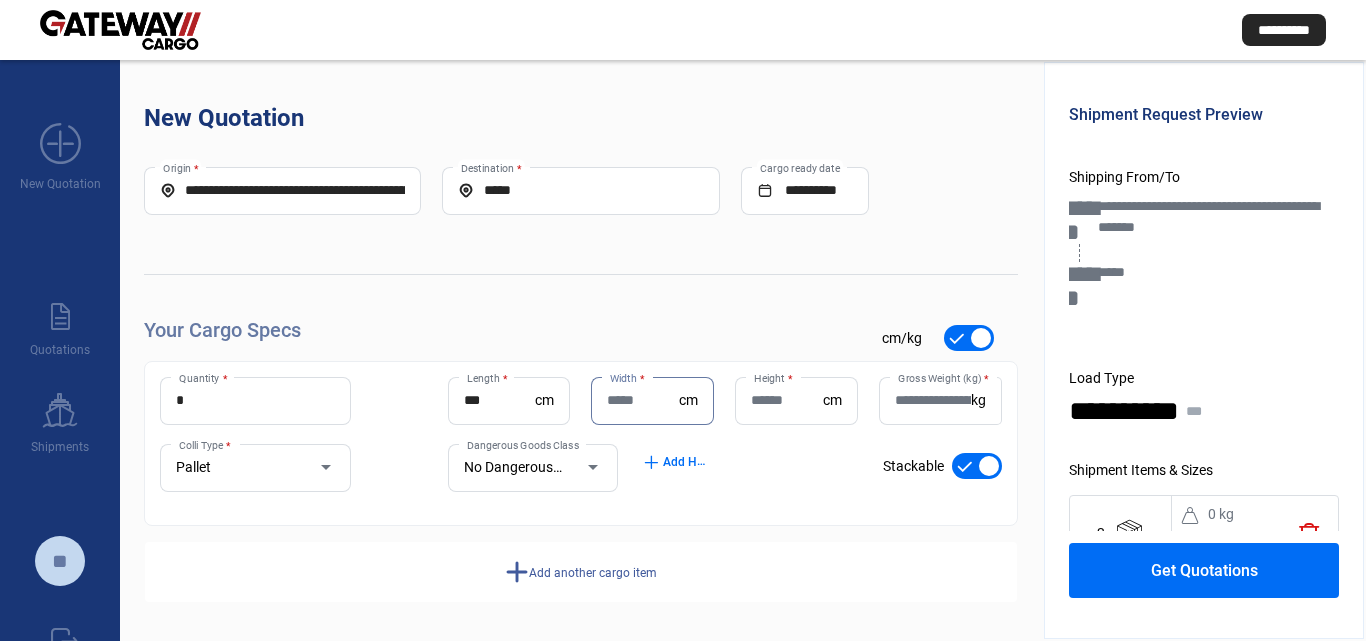 click on "Width  *" at bounding box center (643, 400) 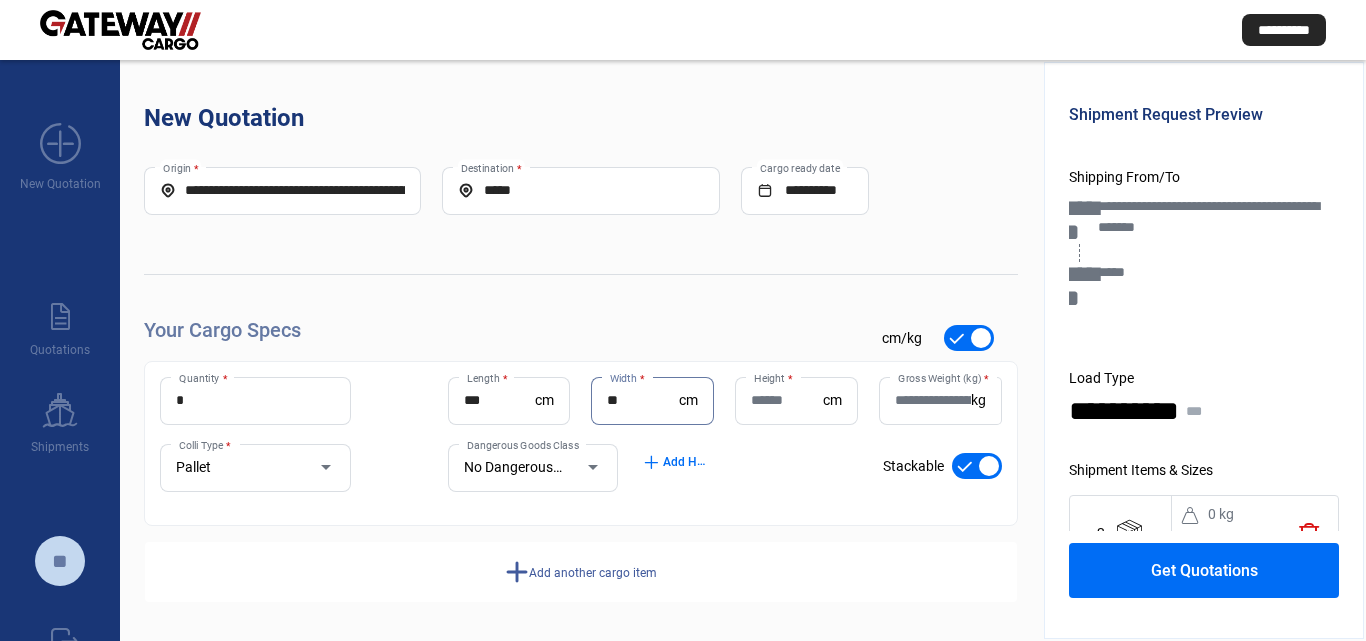 type on "**" 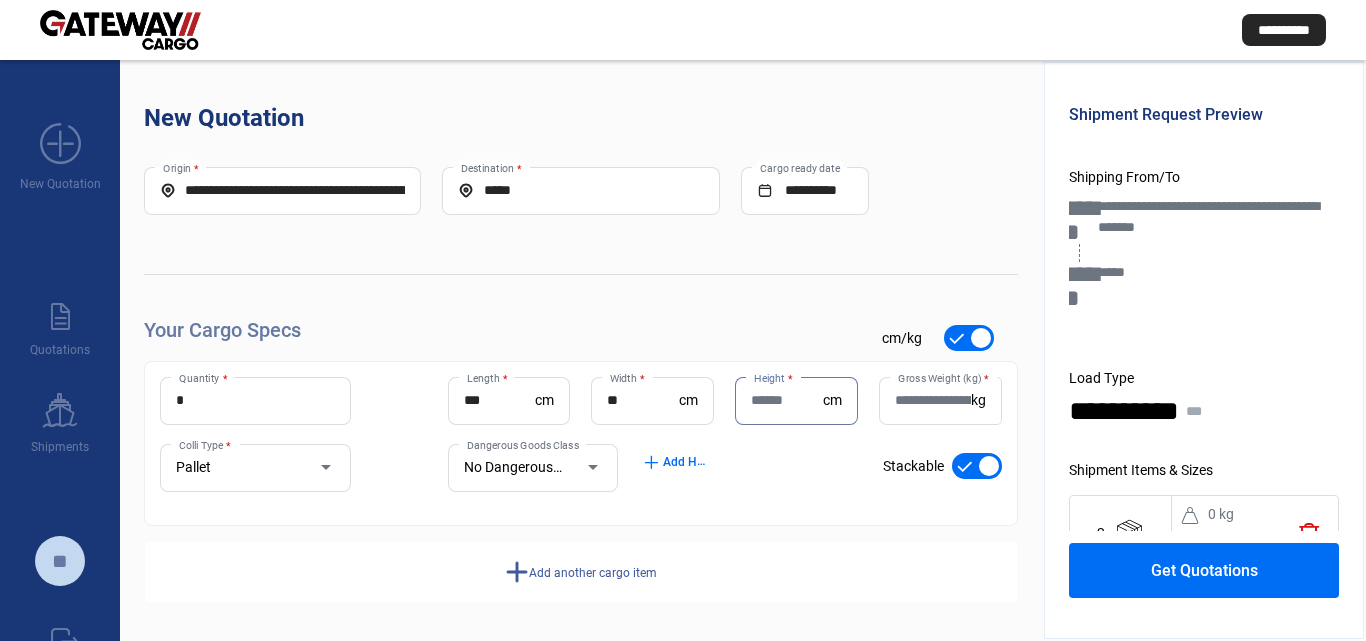 click on "Height  *" at bounding box center [787, 400] 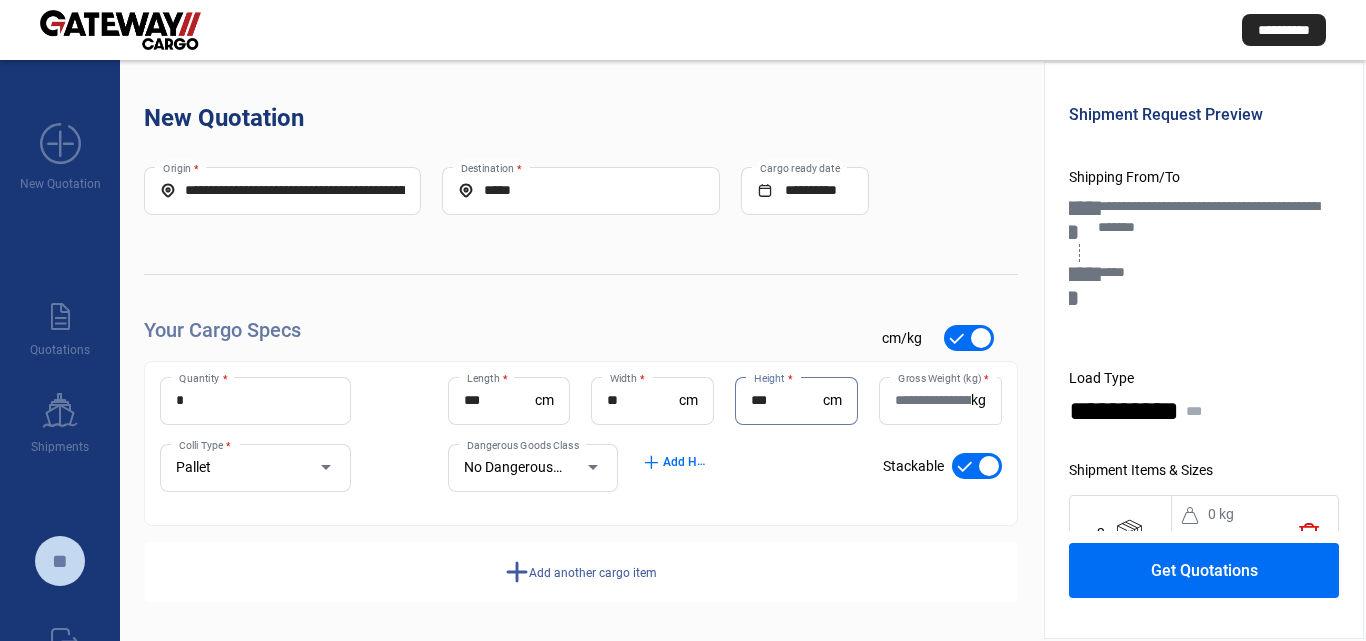 type on "***" 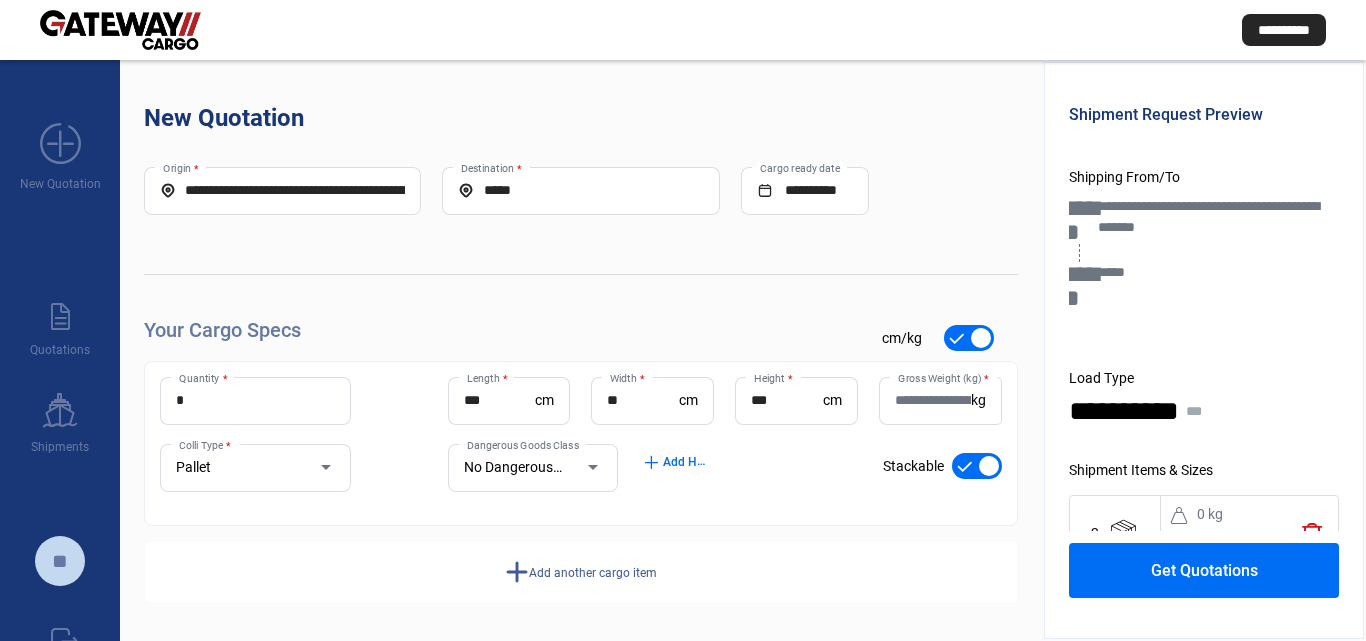 click on "Gross Weight (kg)  *" 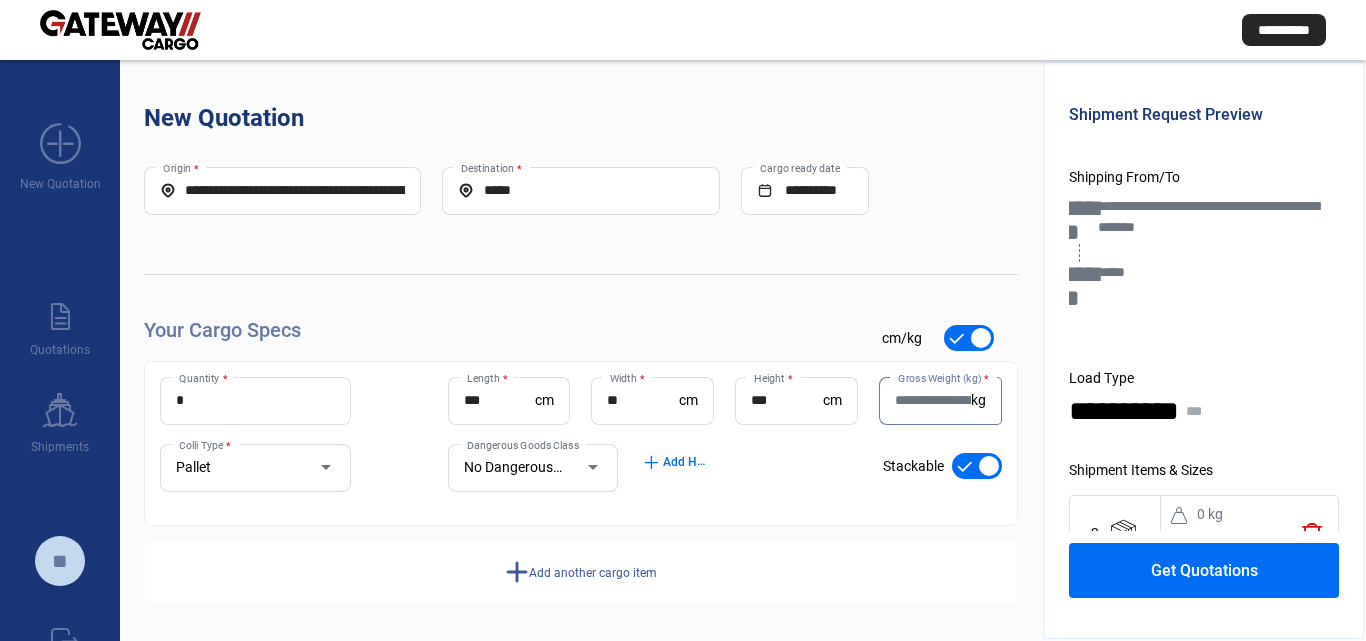 click on "Gross Weight (kg)  *" at bounding box center (933, 400) 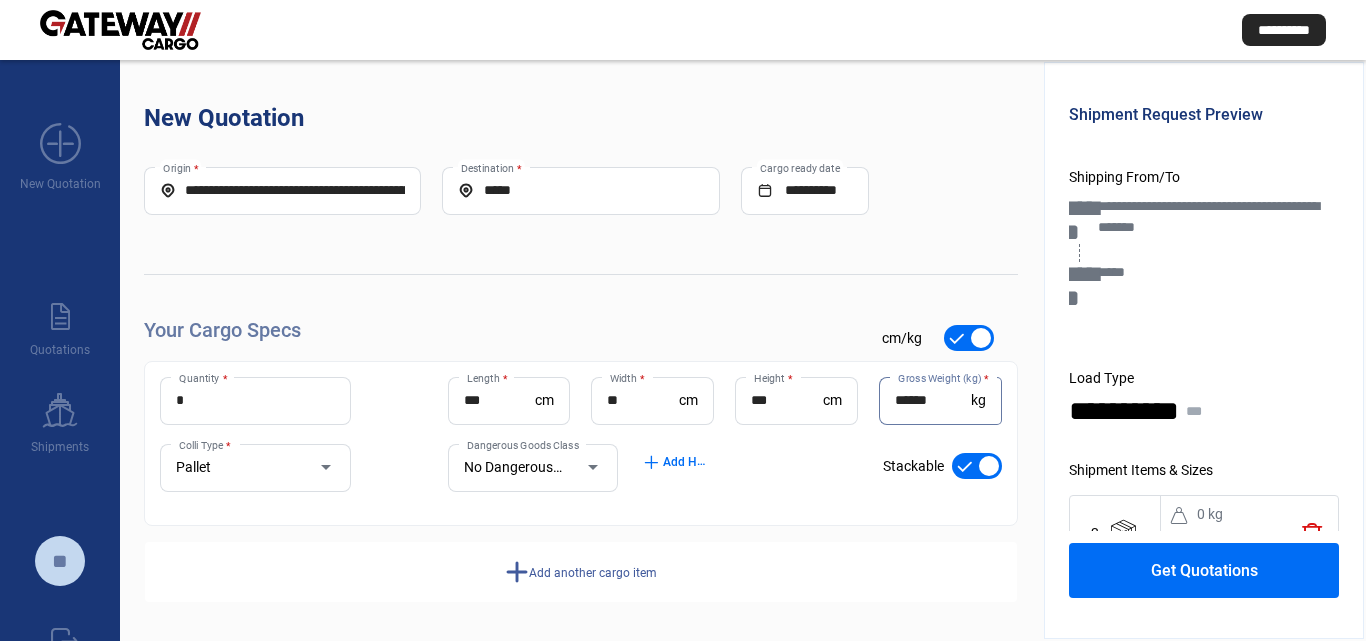 type on "******" 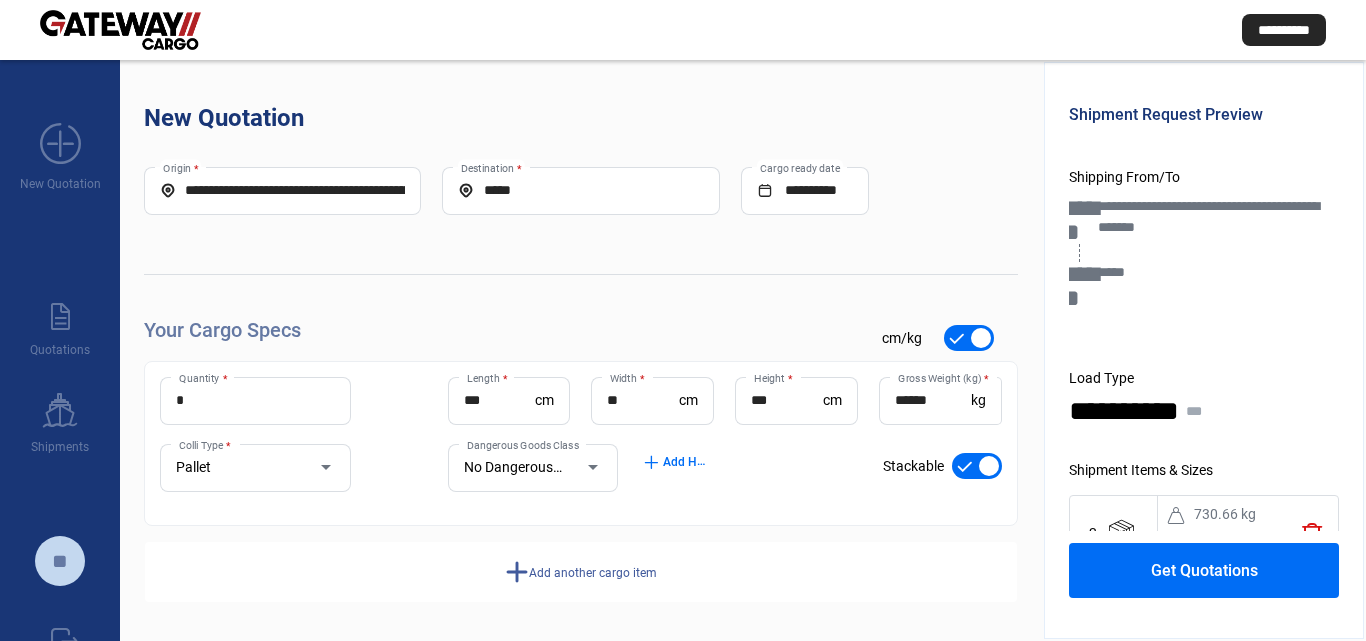 click on "add  Add another cargo item" 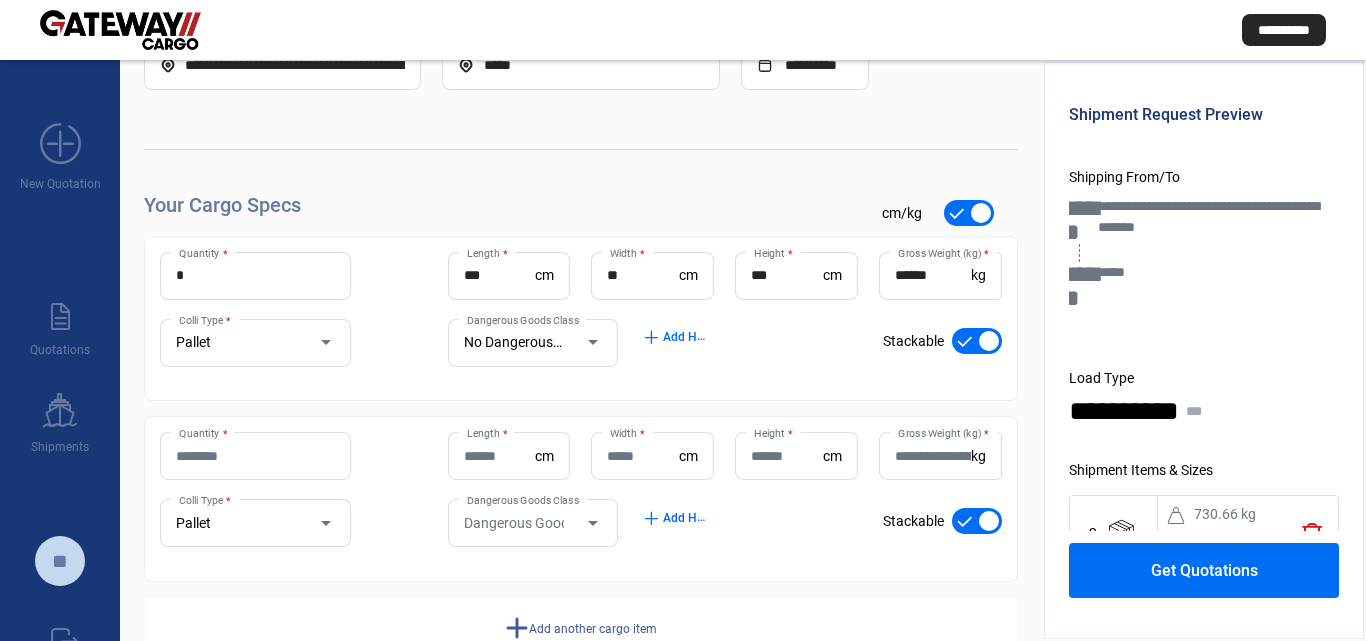 scroll, scrollTop: 134, scrollLeft: 0, axis: vertical 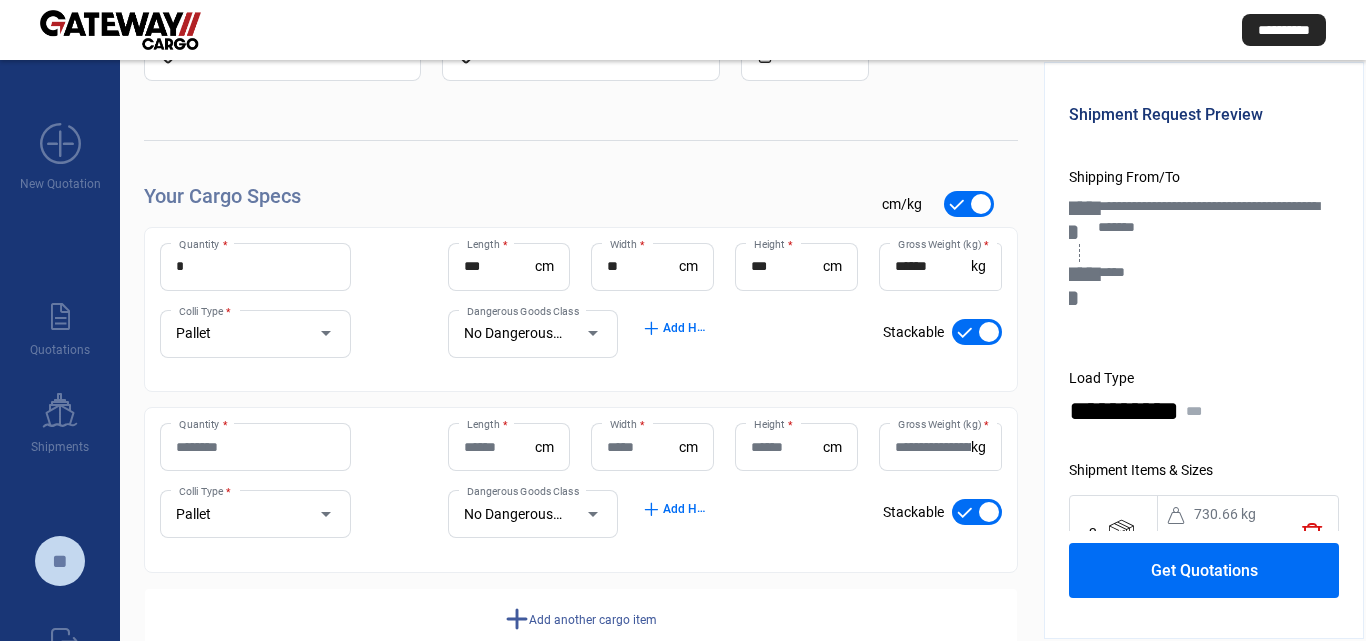 click on "Quantity *" 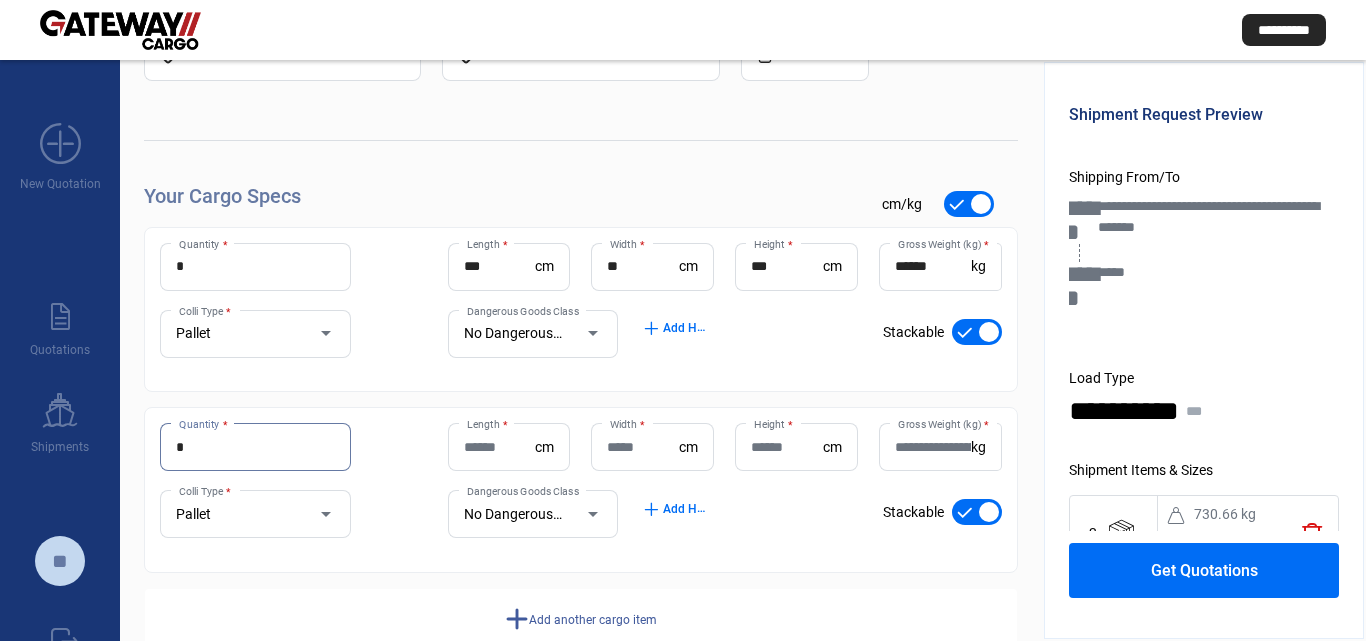 type on "*" 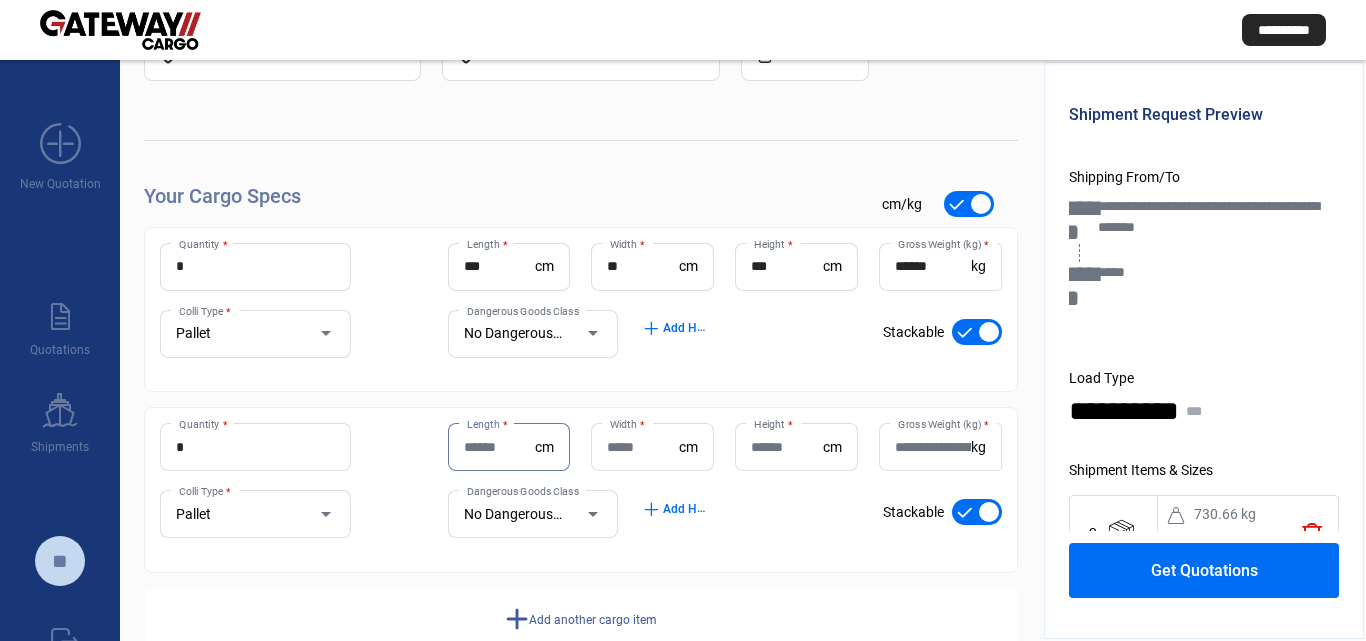 click on "Length  *" at bounding box center (500, 447) 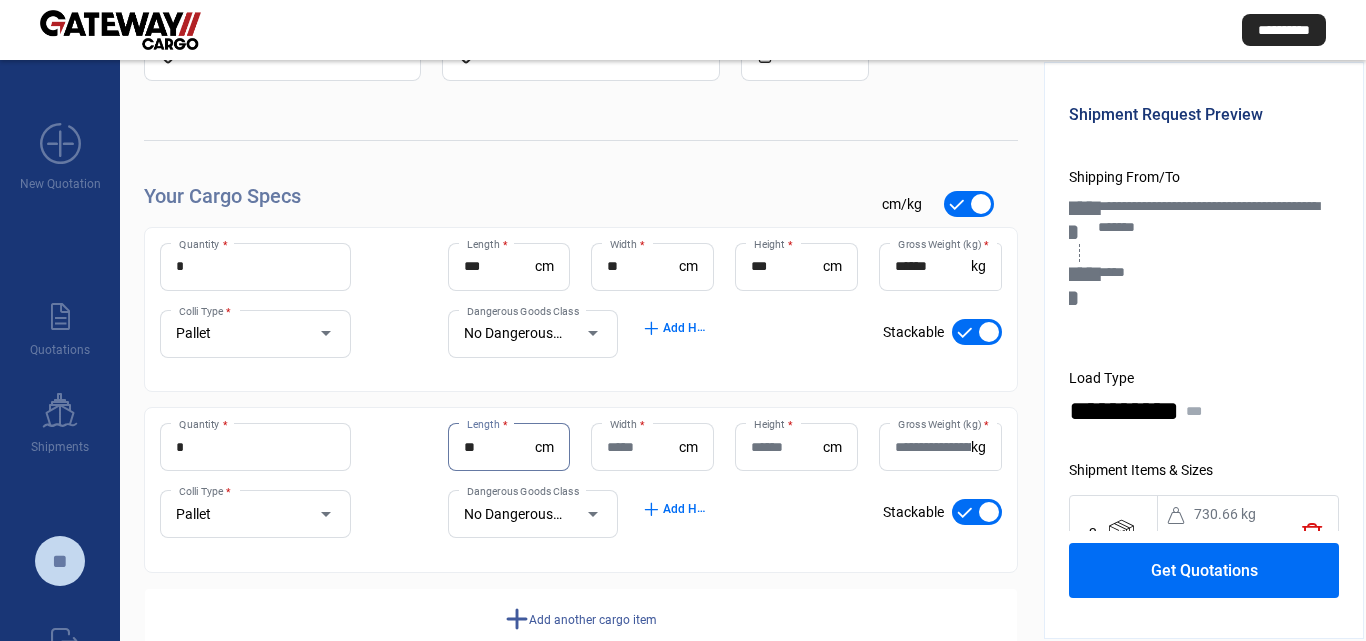 type on "*" 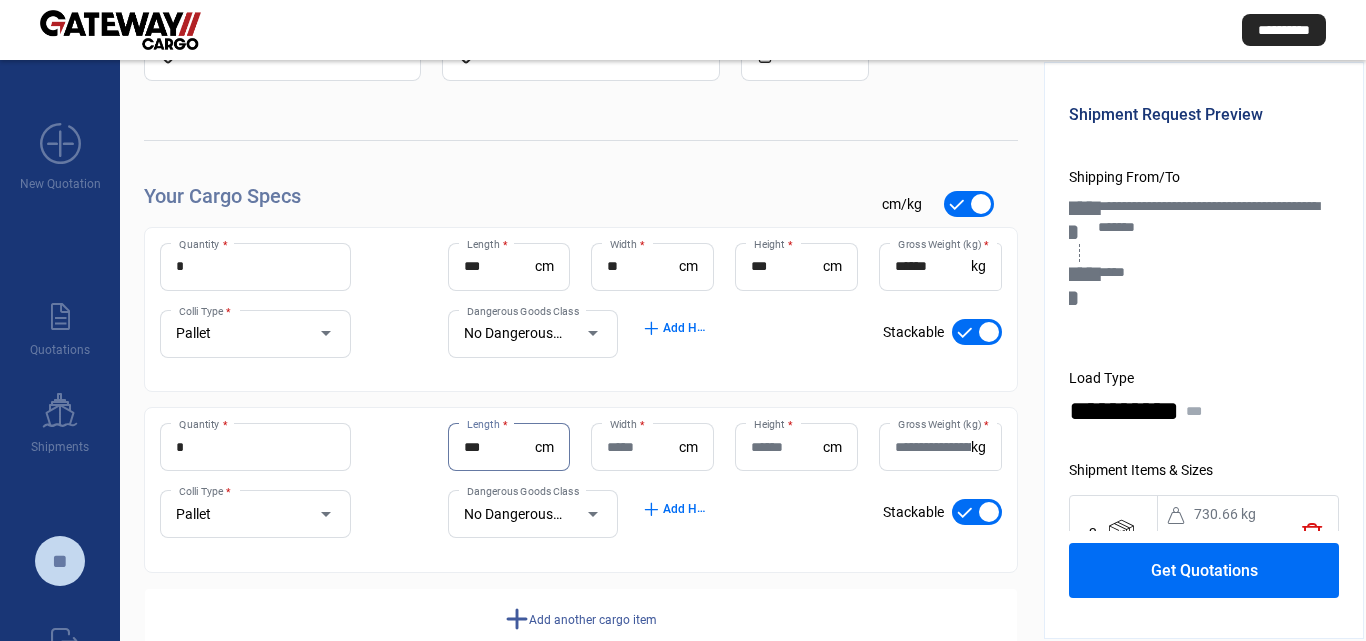 type on "***" 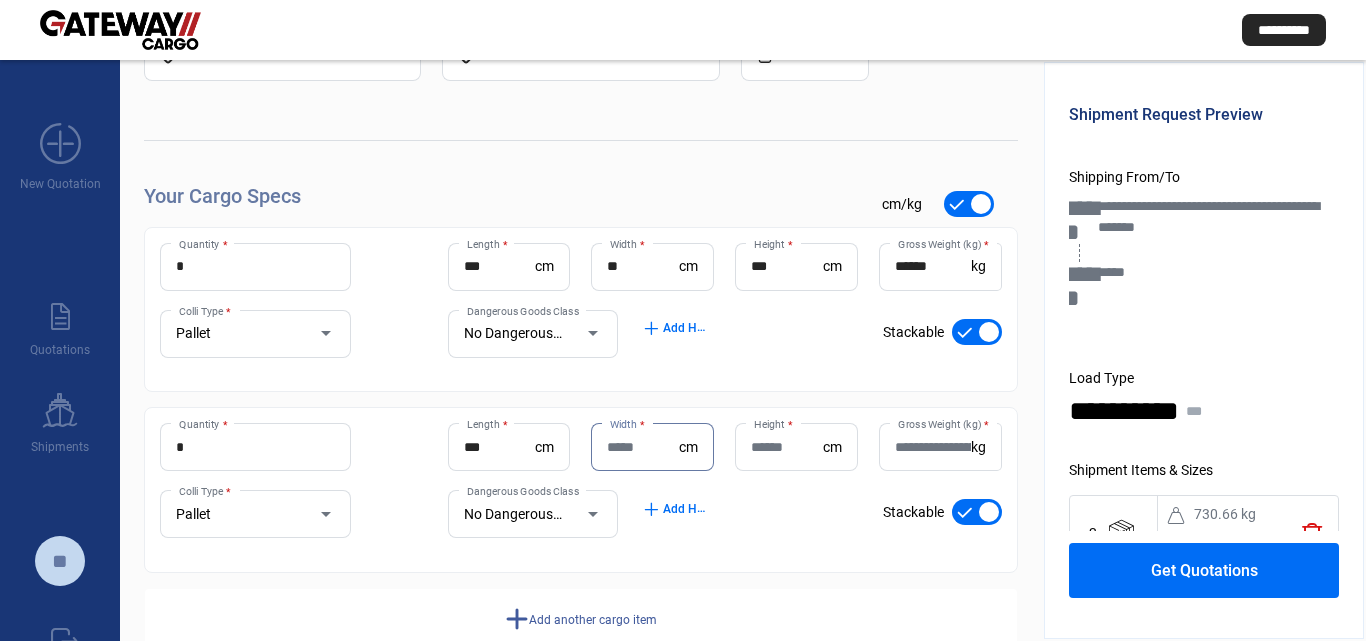click on "Width  *" at bounding box center [643, 447] 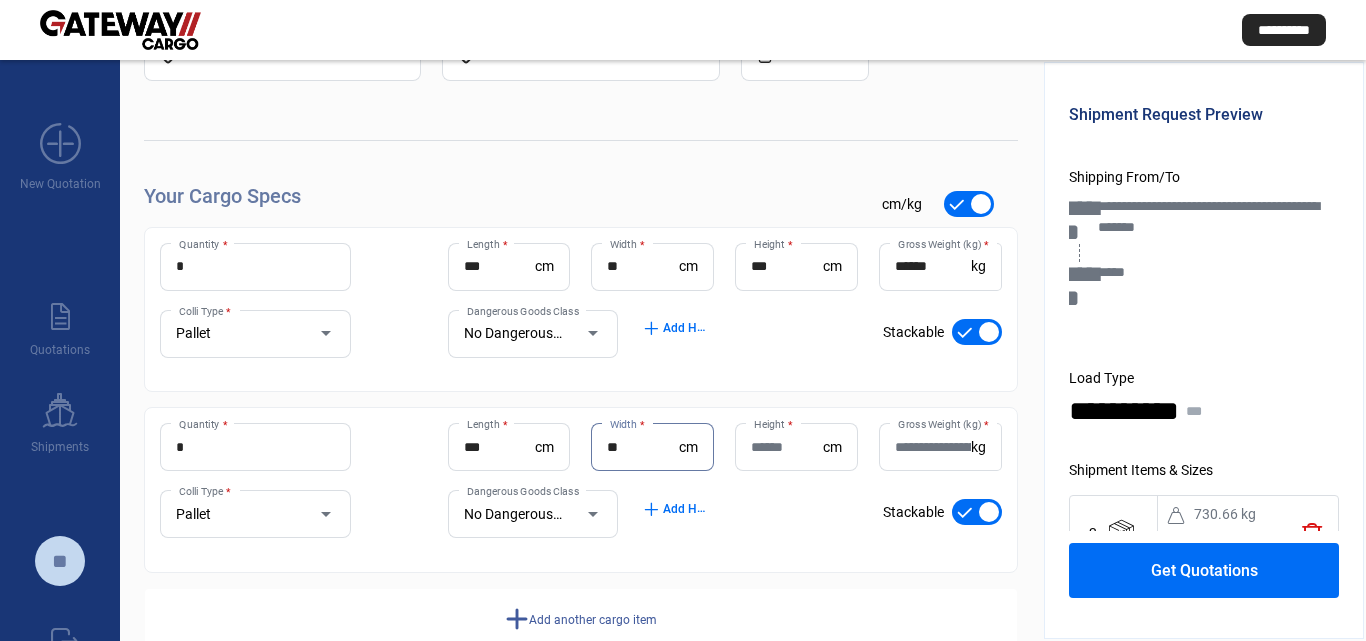 type on "**" 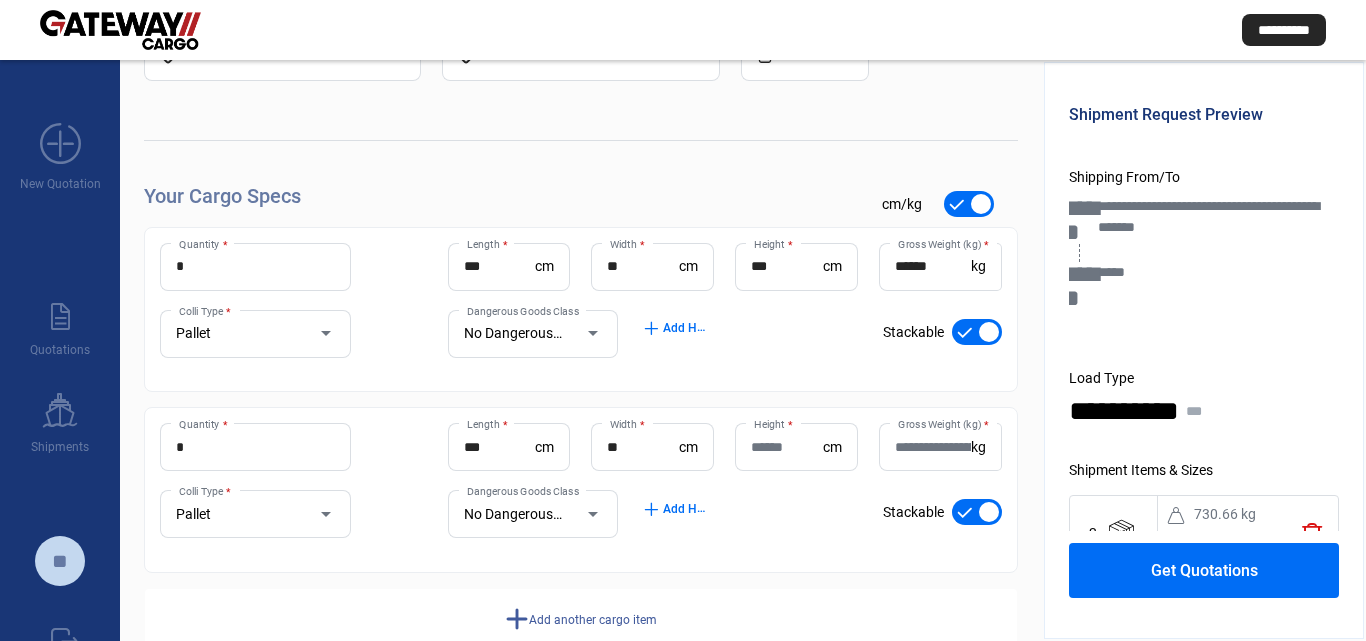 click on "Height  *" 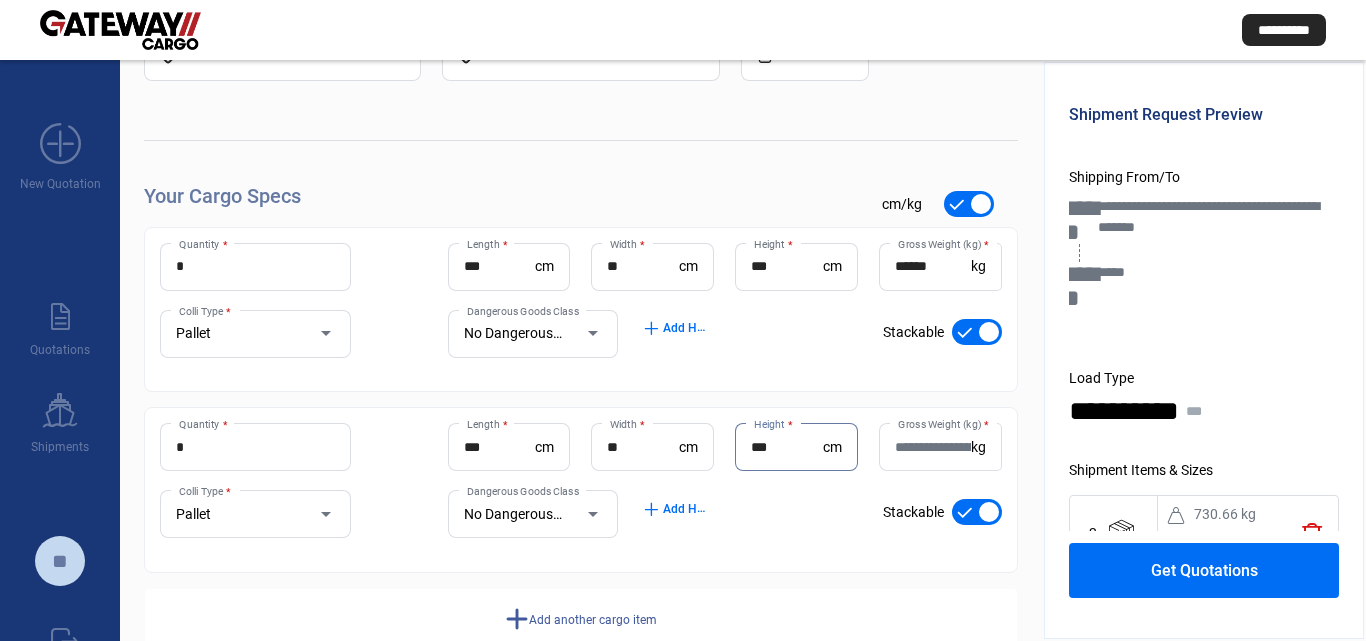 type on "***" 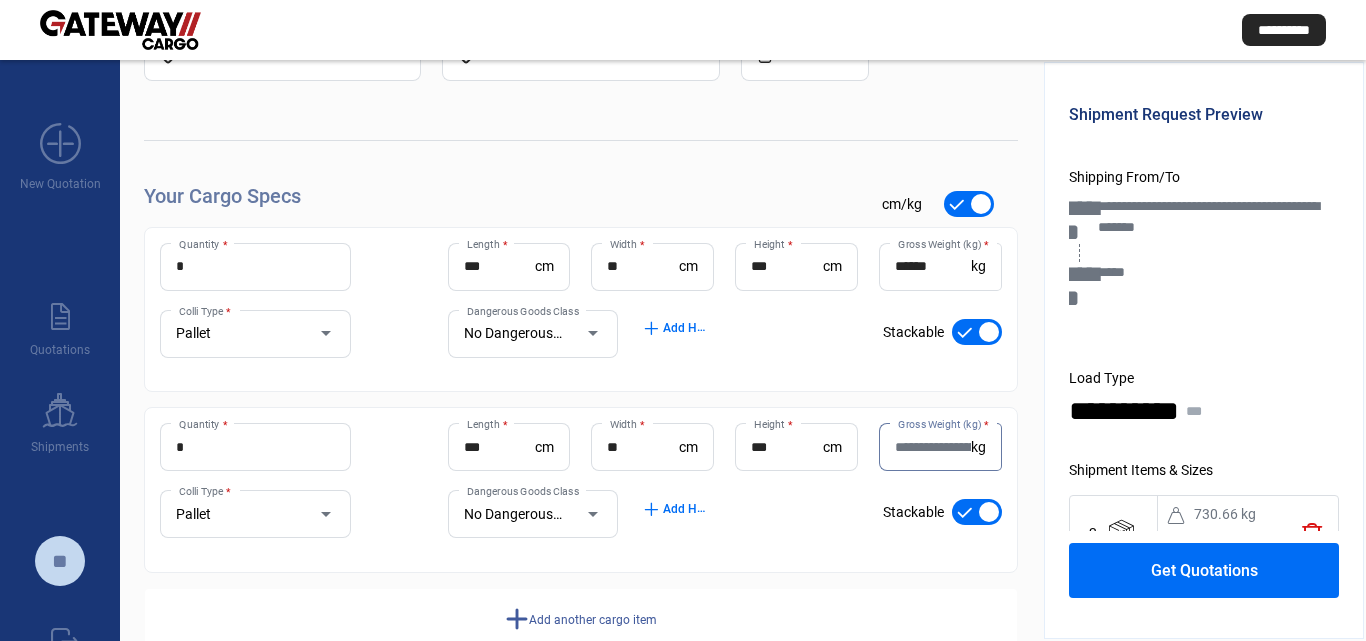 click on "Gross Weight (kg)  *" at bounding box center (933, 447) 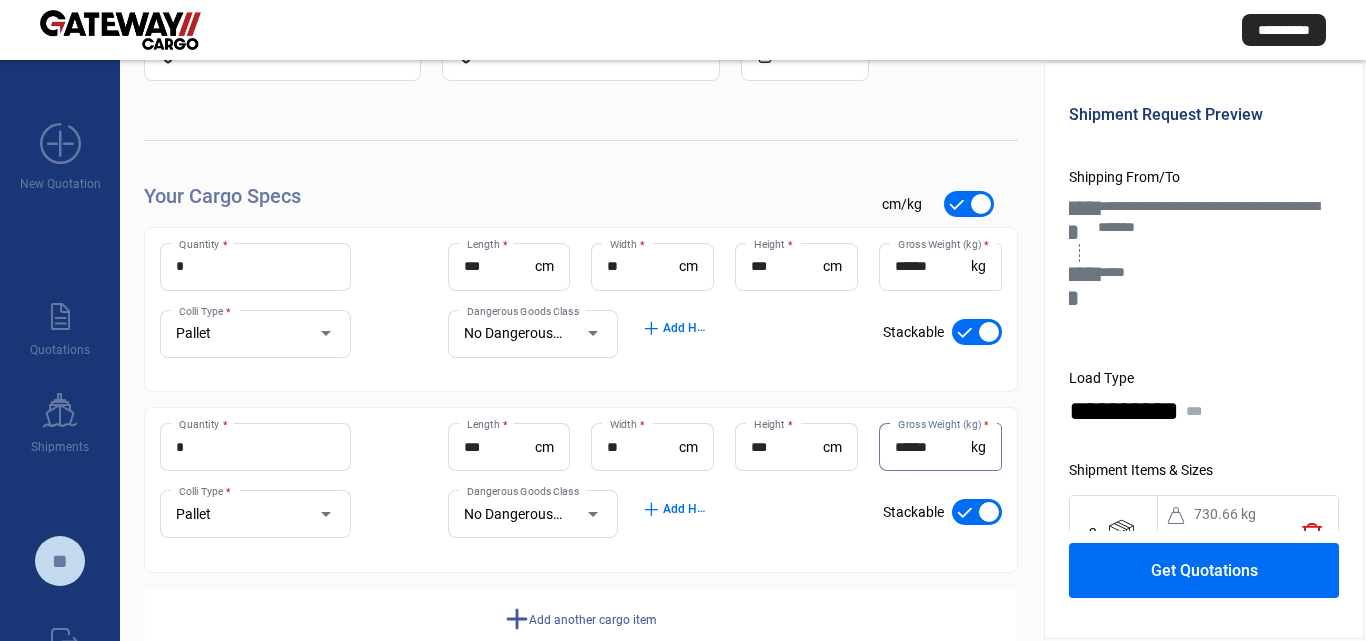 type on "******" 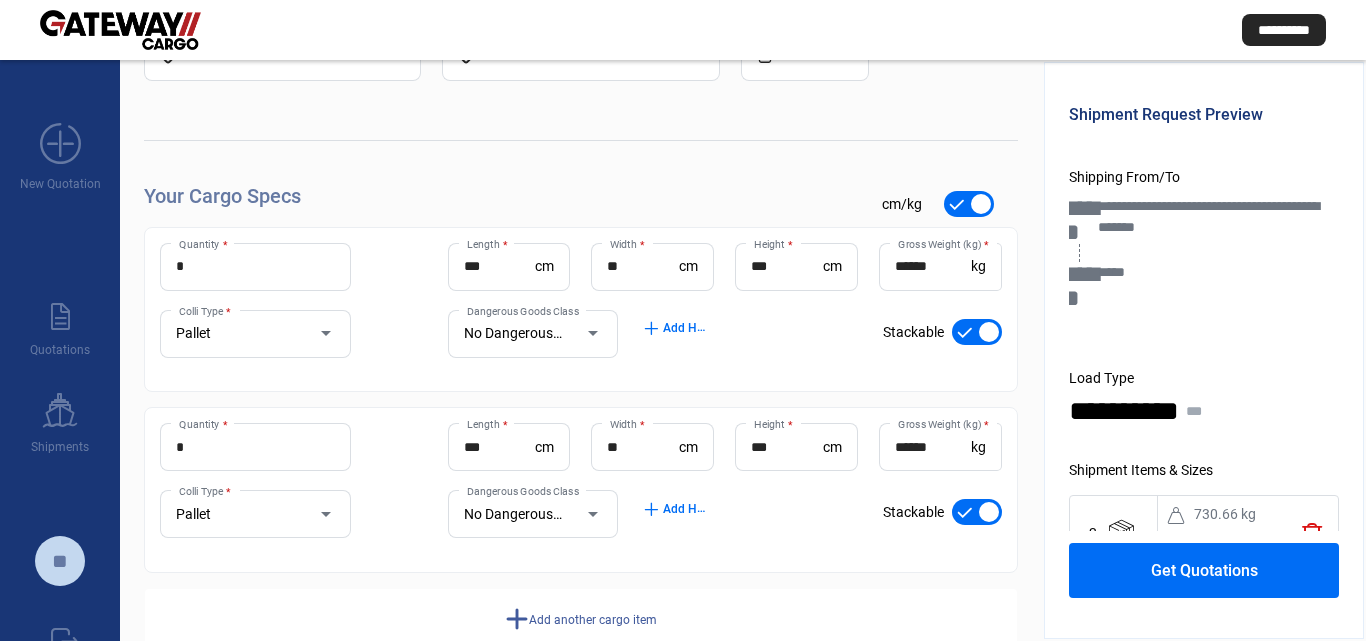 click on "Get Quotations" 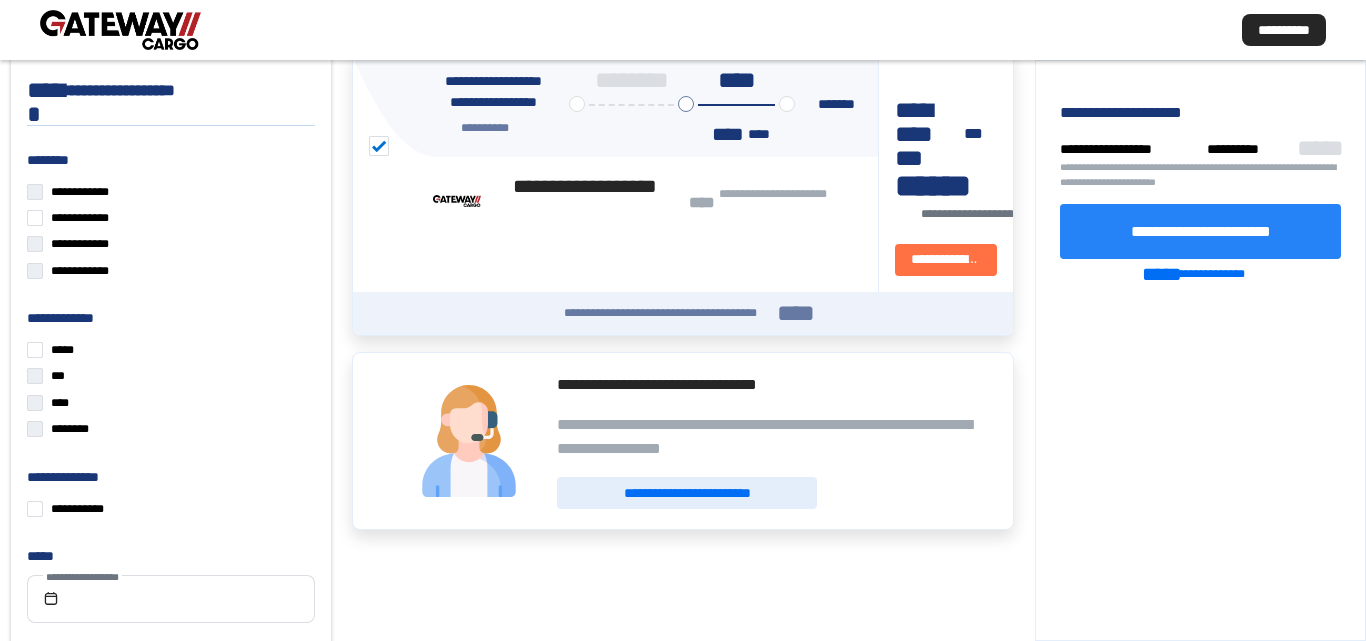 scroll, scrollTop: 270, scrollLeft: 0, axis: vertical 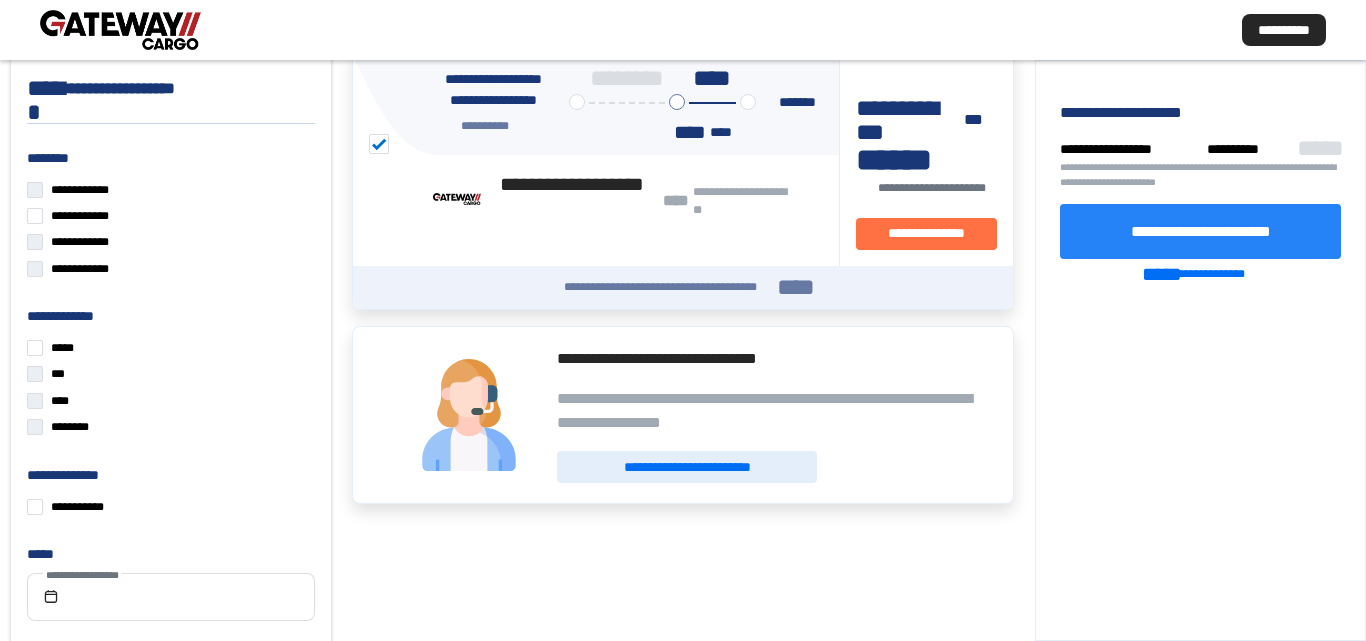 click on "**********" 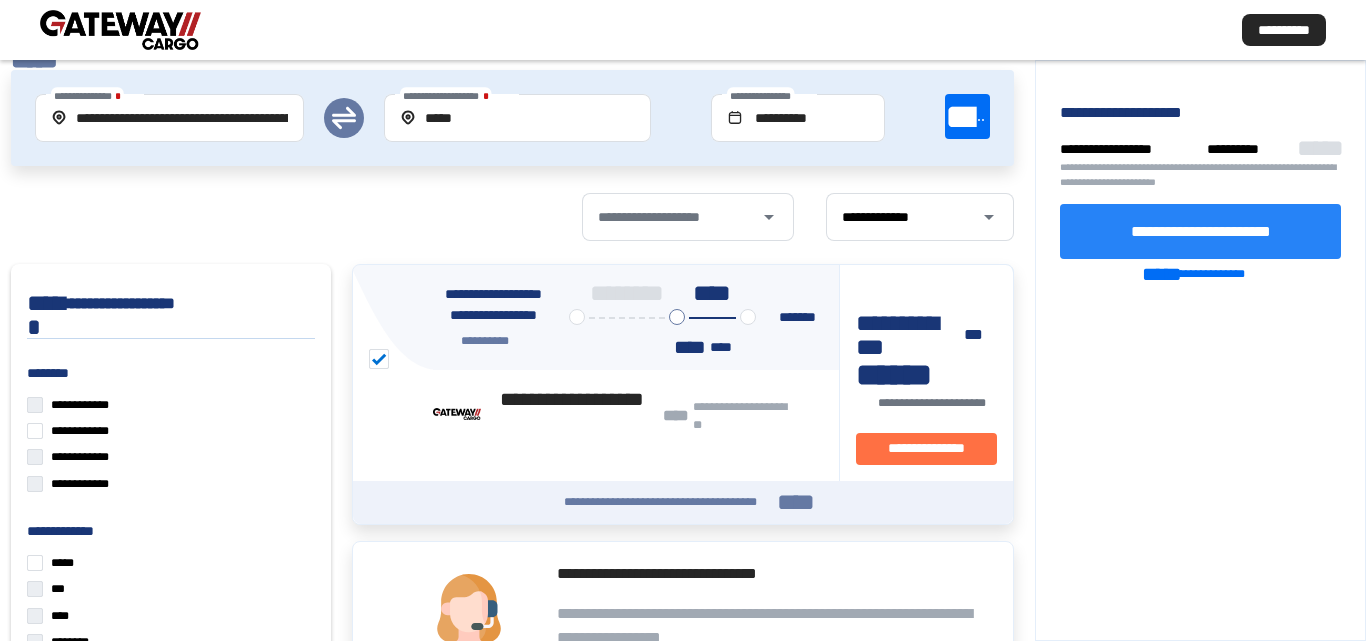 scroll, scrollTop: 0, scrollLeft: 0, axis: both 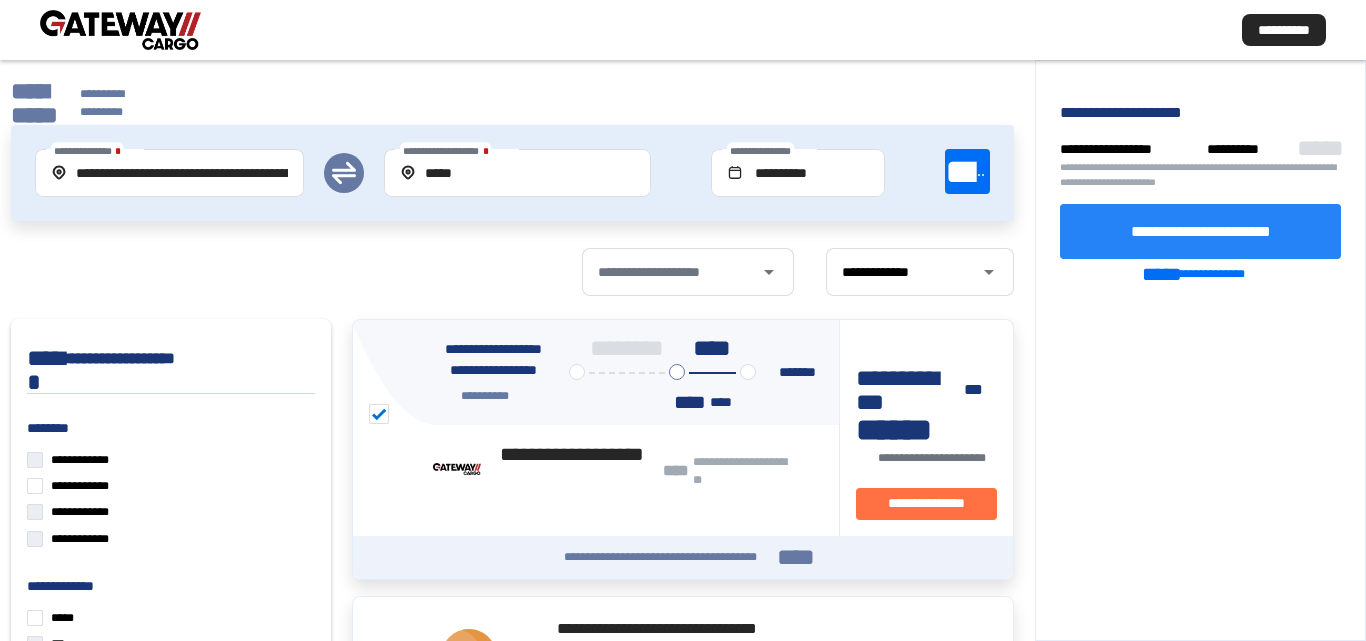 click on "**********" 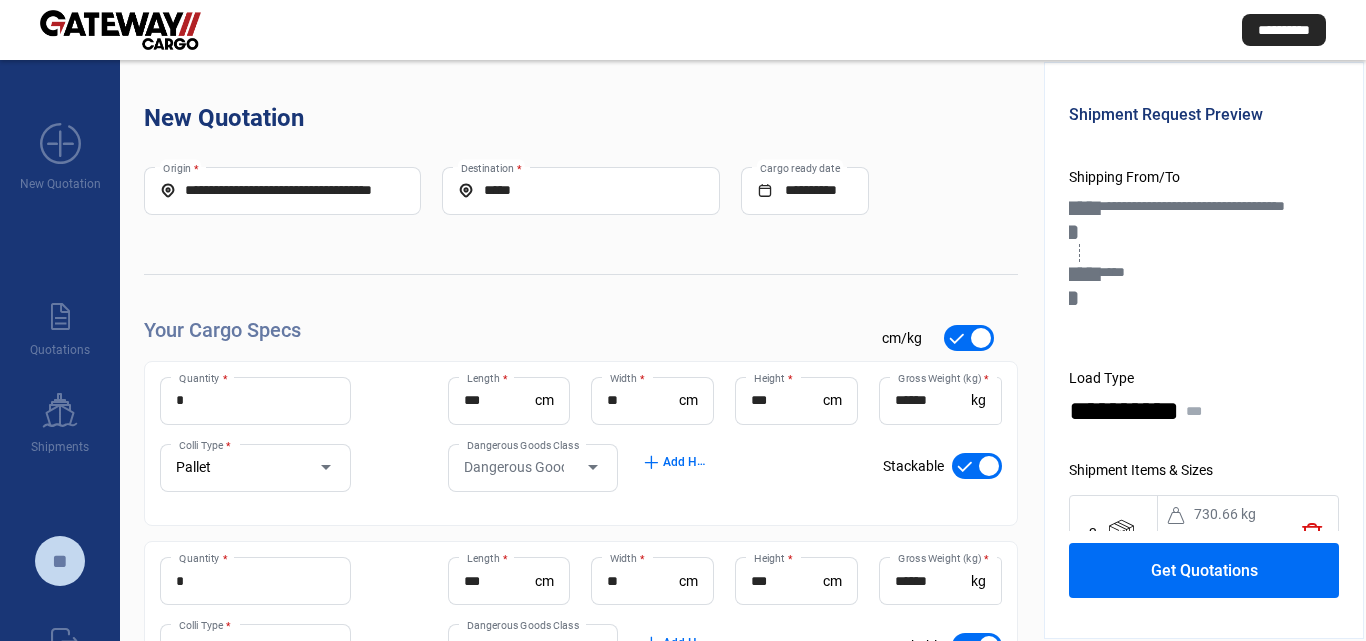 click at bounding box center [969, 338] 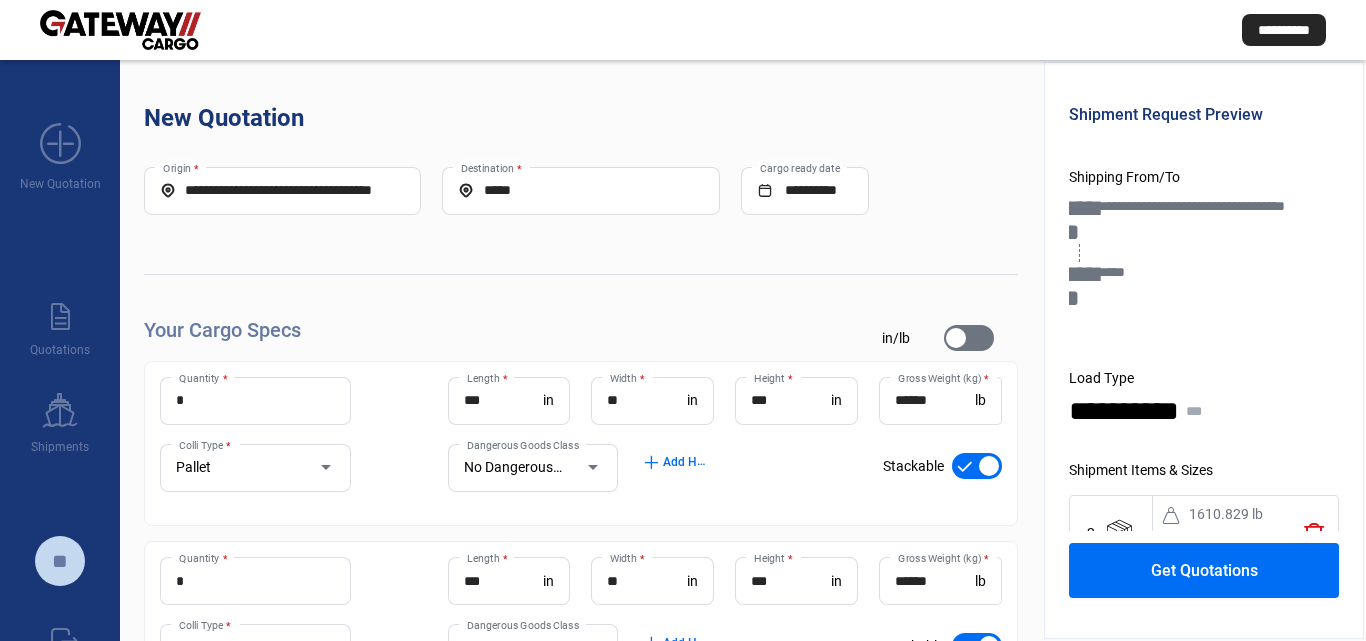 type on "******" 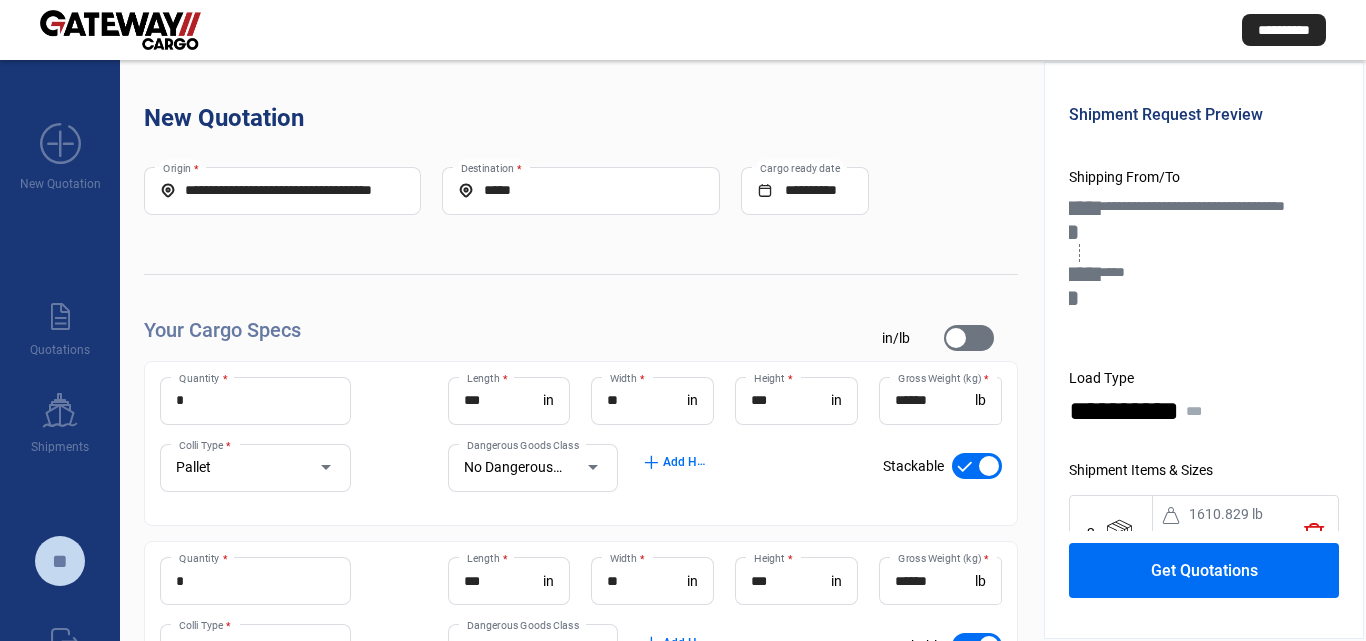 type on "******" 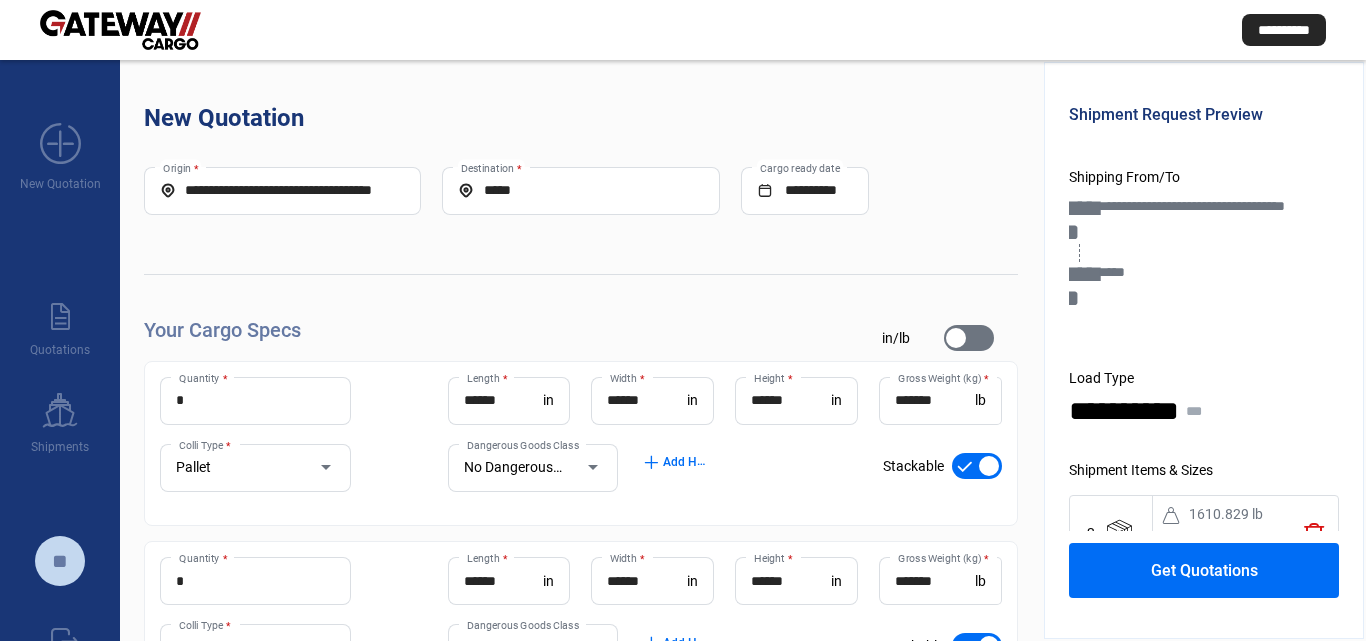 click at bounding box center (956, 338) 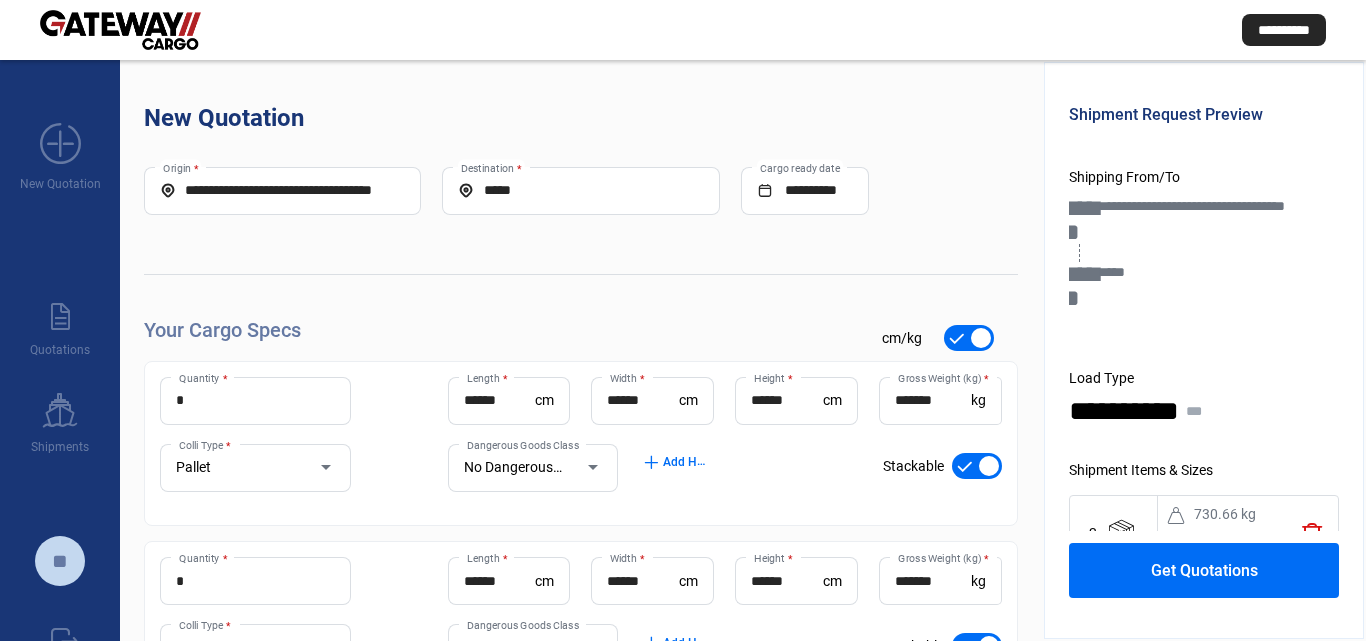 scroll, scrollTop: 183, scrollLeft: 0, axis: vertical 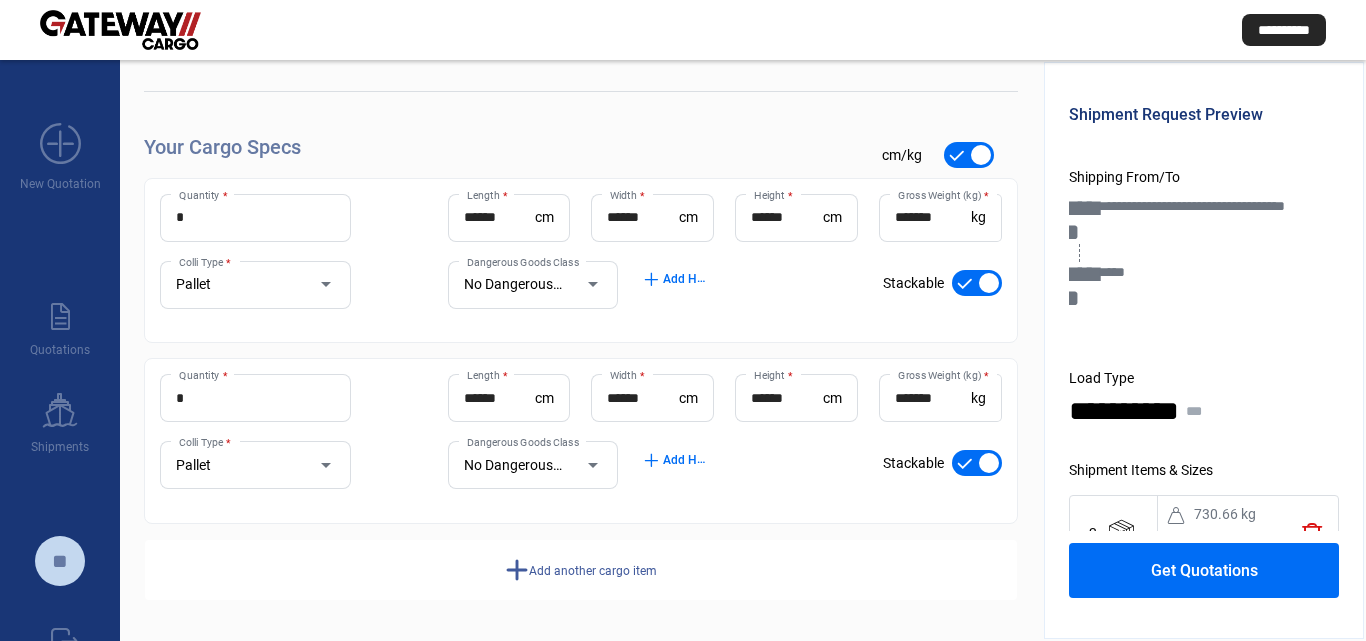 type on "***" 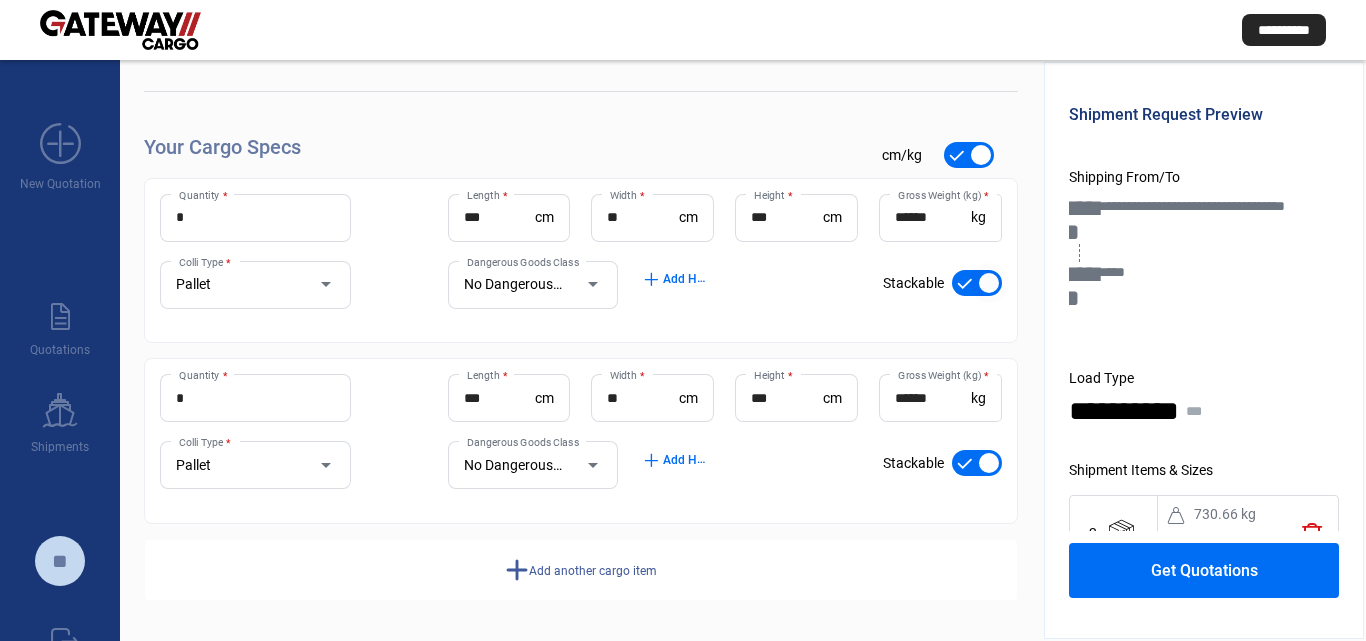 click at bounding box center (977, 283) 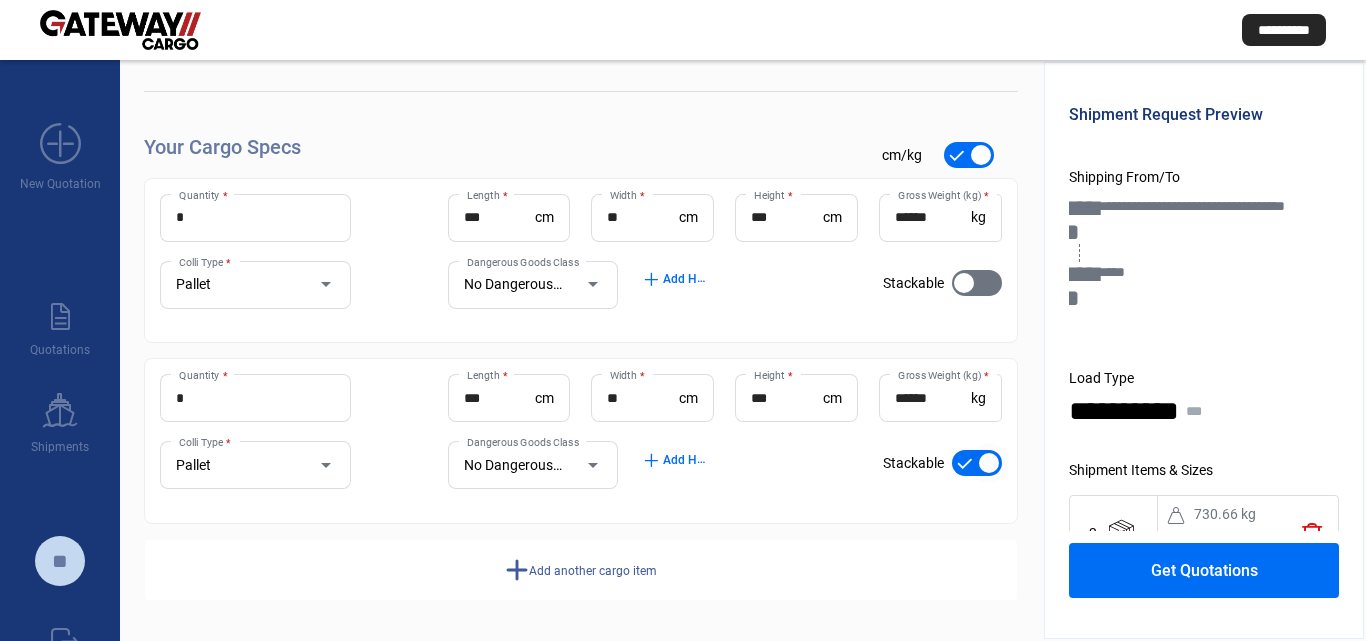 click at bounding box center [977, 463] 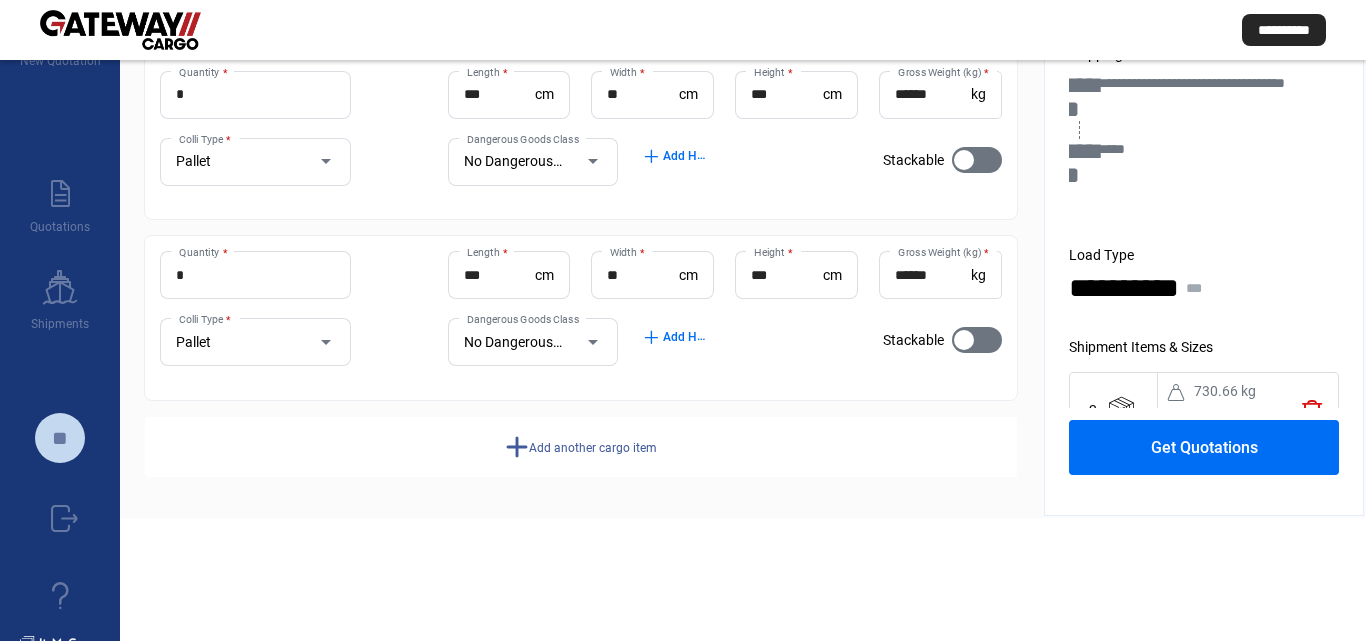 scroll, scrollTop: 124, scrollLeft: 0, axis: vertical 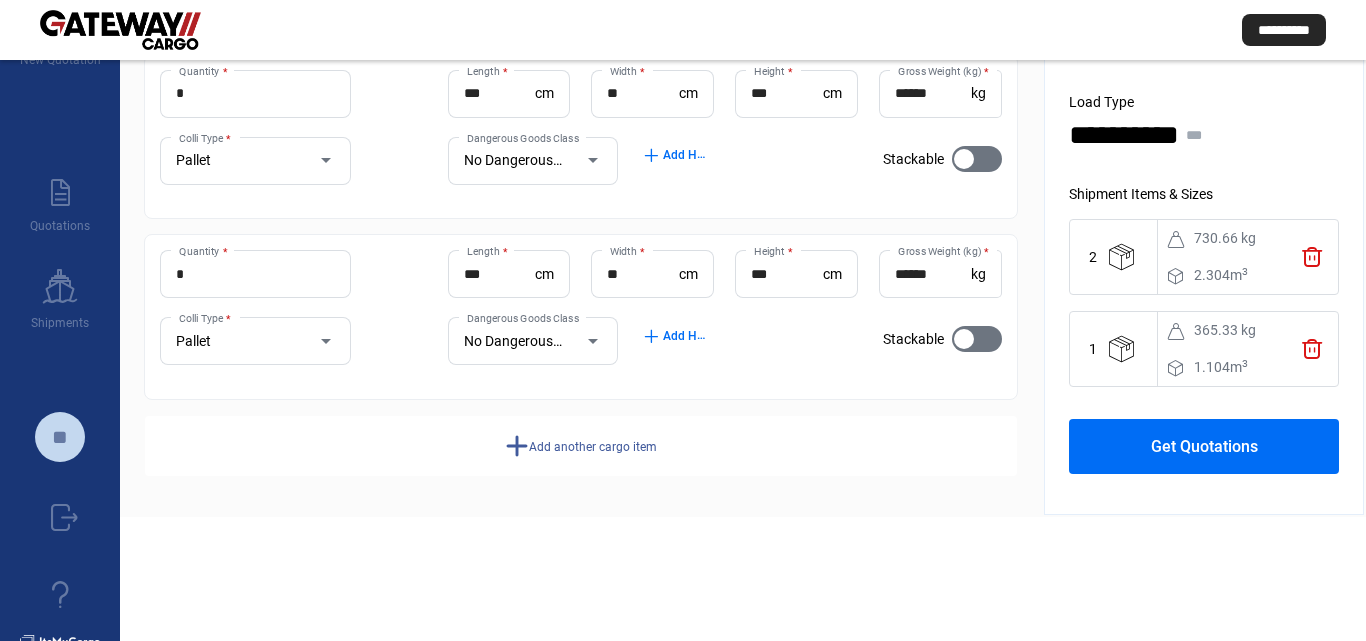 click on "Get Quotations" 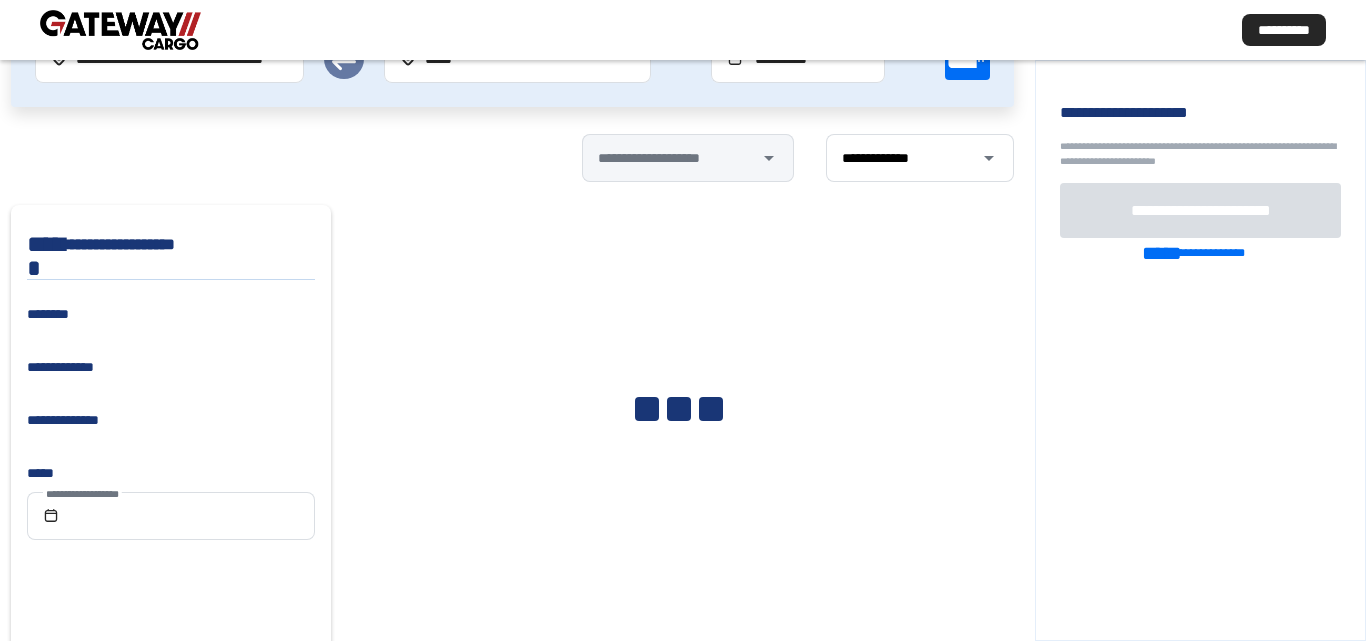 scroll, scrollTop: 152, scrollLeft: 0, axis: vertical 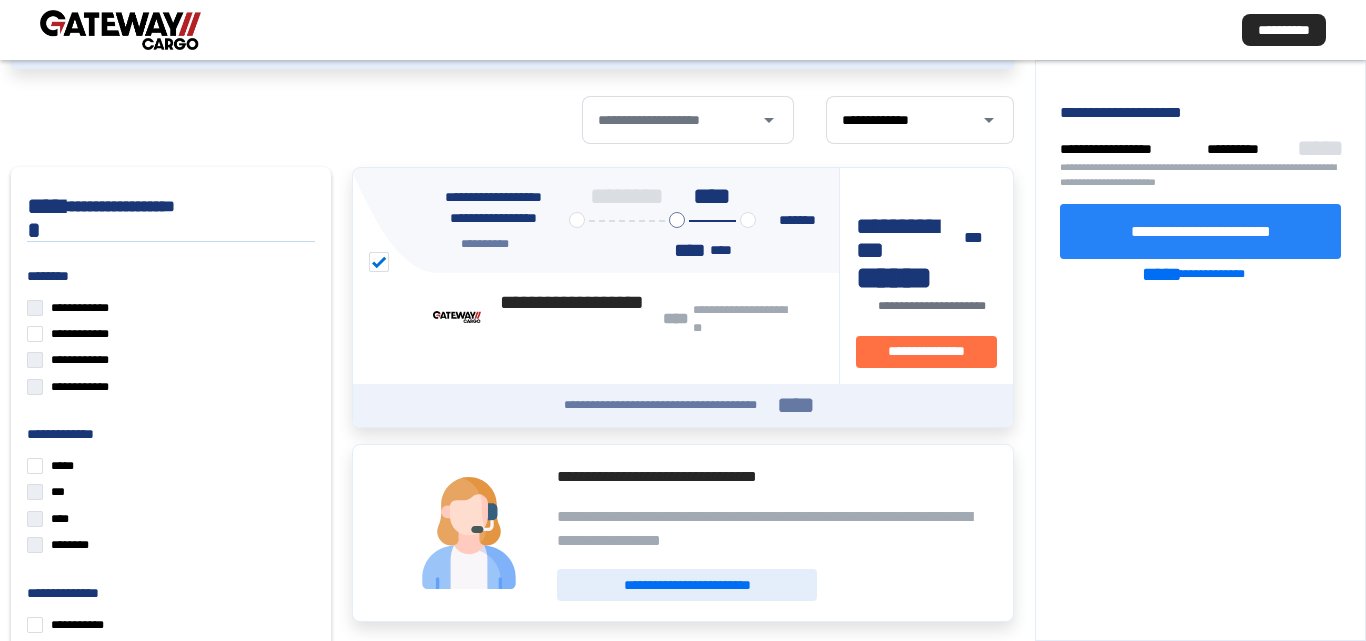 click on "**********" 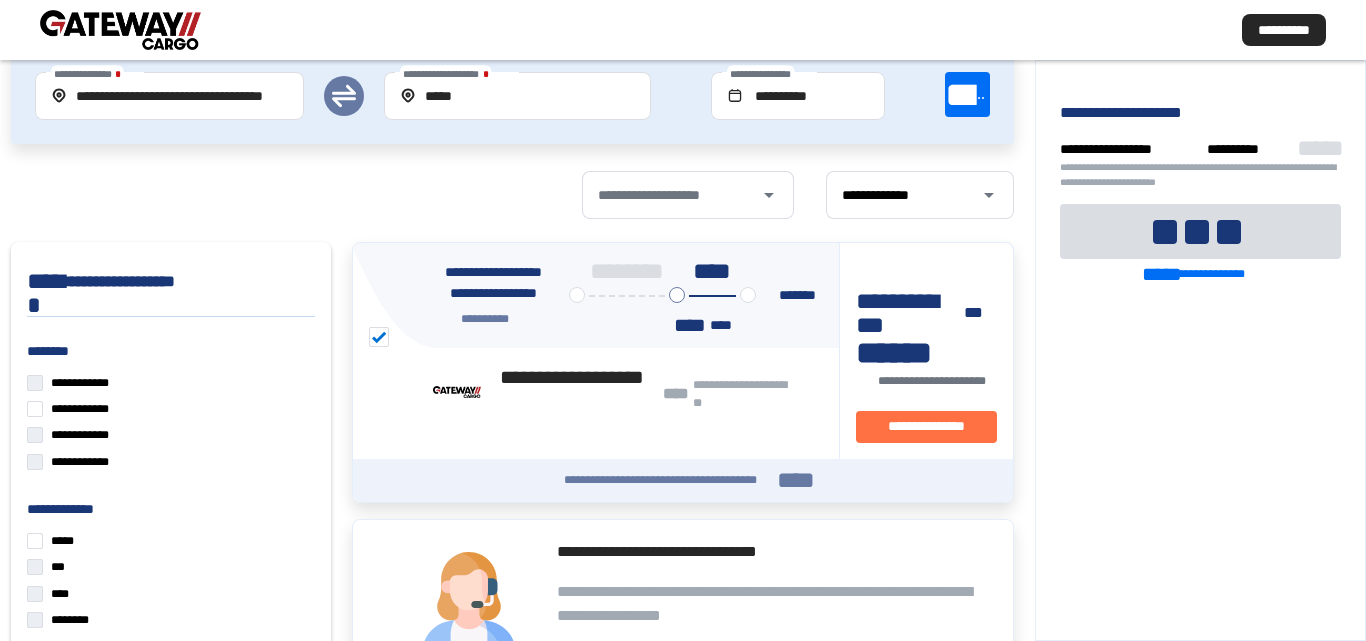scroll, scrollTop: 67, scrollLeft: 0, axis: vertical 